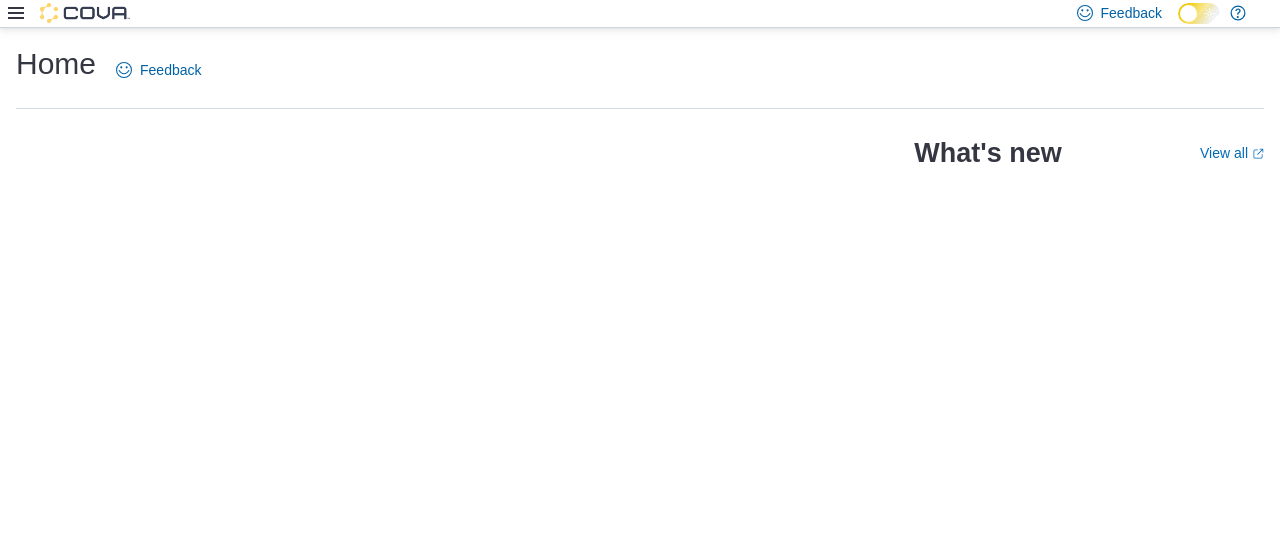 scroll, scrollTop: 0, scrollLeft: 0, axis: both 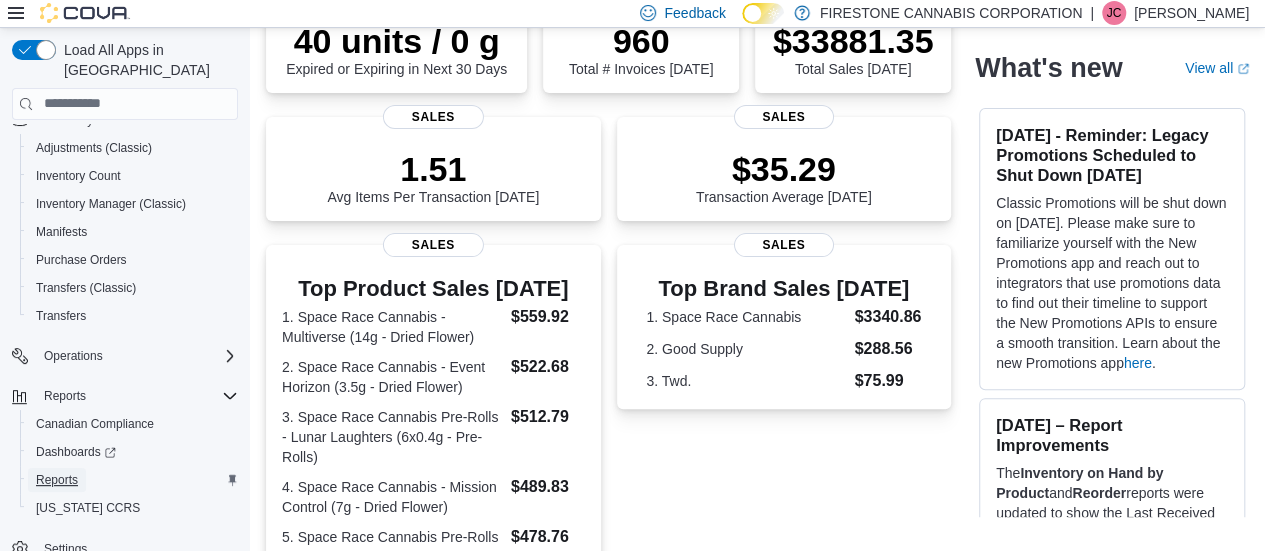 click on "Reports" at bounding box center (57, 480) 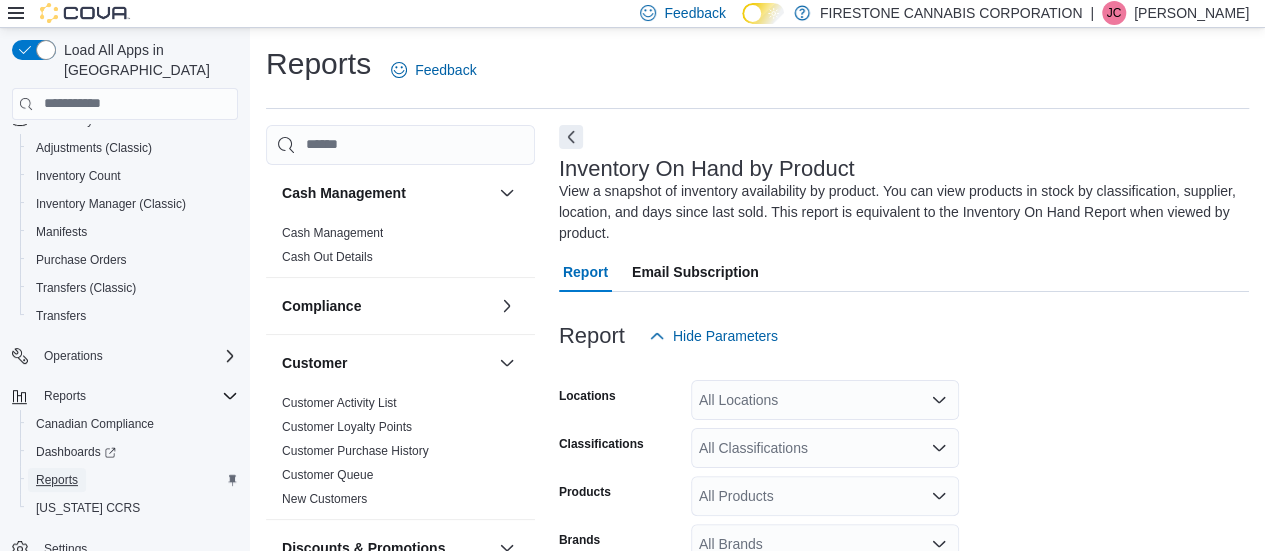 scroll, scrollTop: 88, scrollLeft: 0, axis: vertical 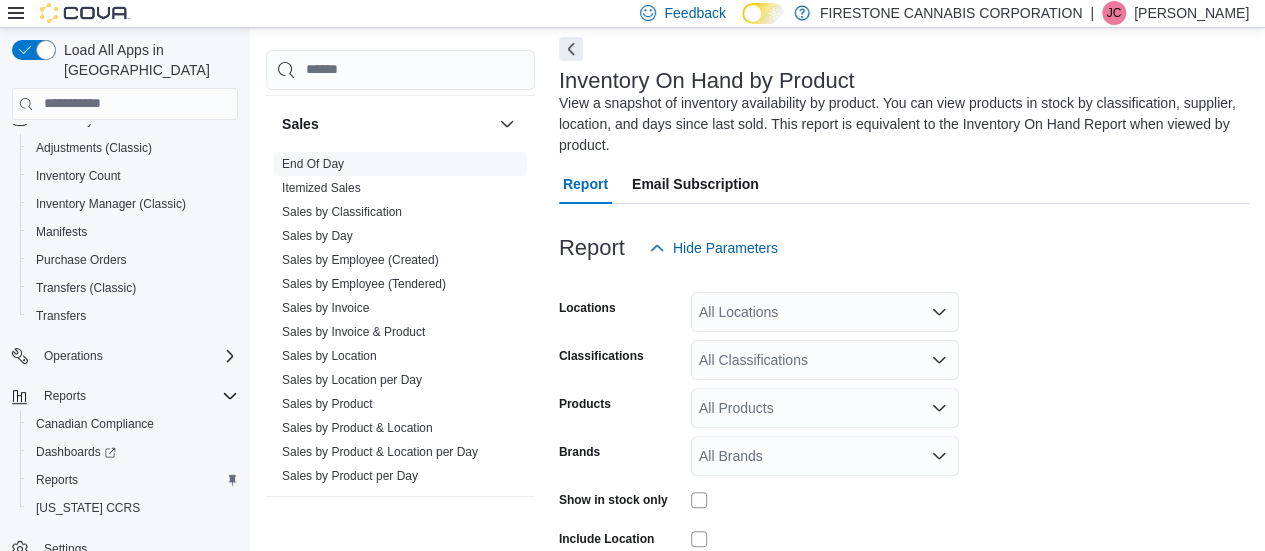 click on "End Of Day" at bounding box center (313, 164) 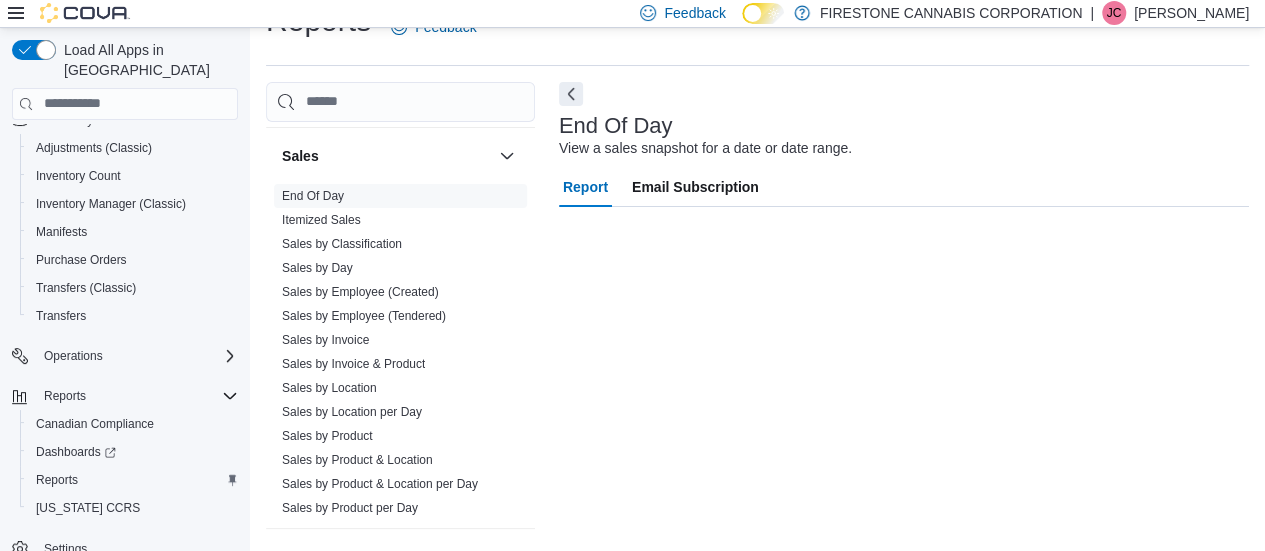 scroll, scrollTop: 42, scrollLeft: 0, axis: vertical 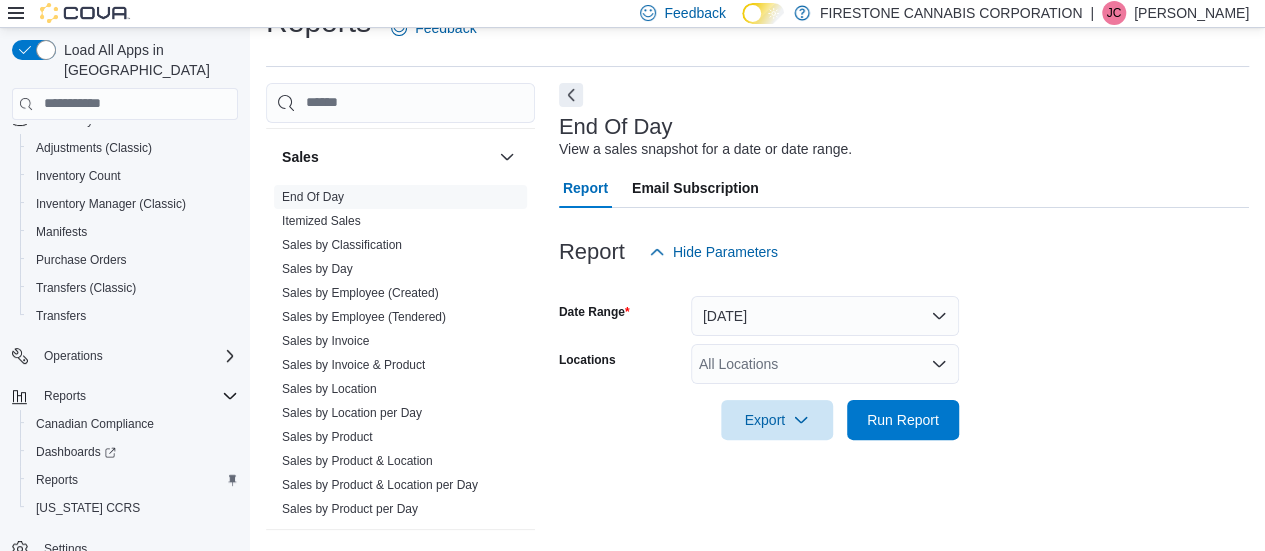 click on "All Locations" at bounding box center (825, 364) 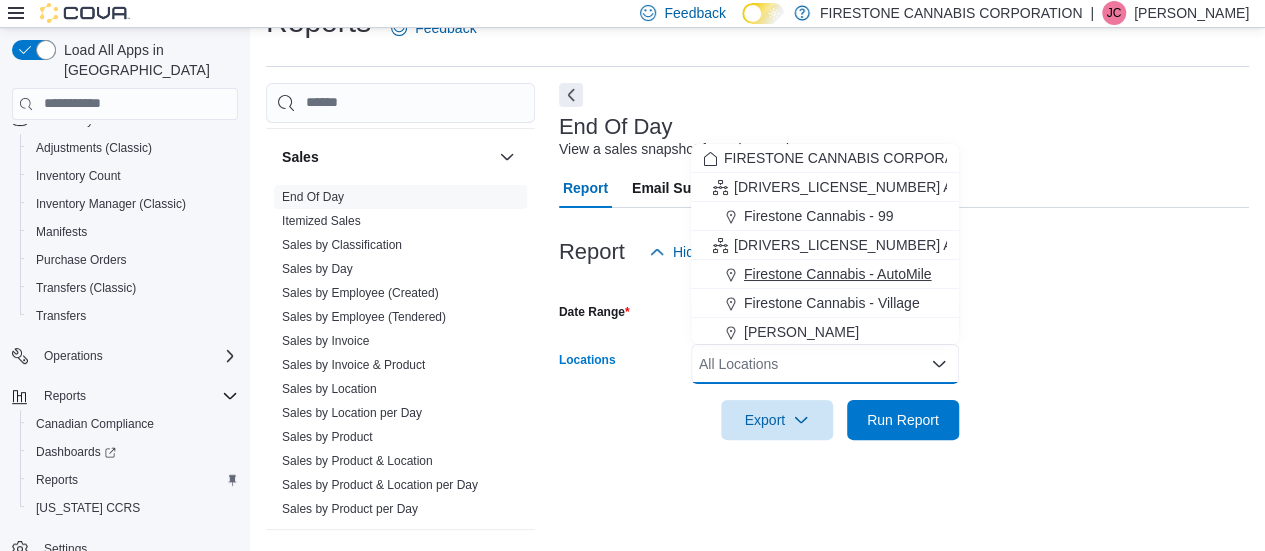 click on "Firestone Cannabis - AutoMile" at bounding box center (838, 274) 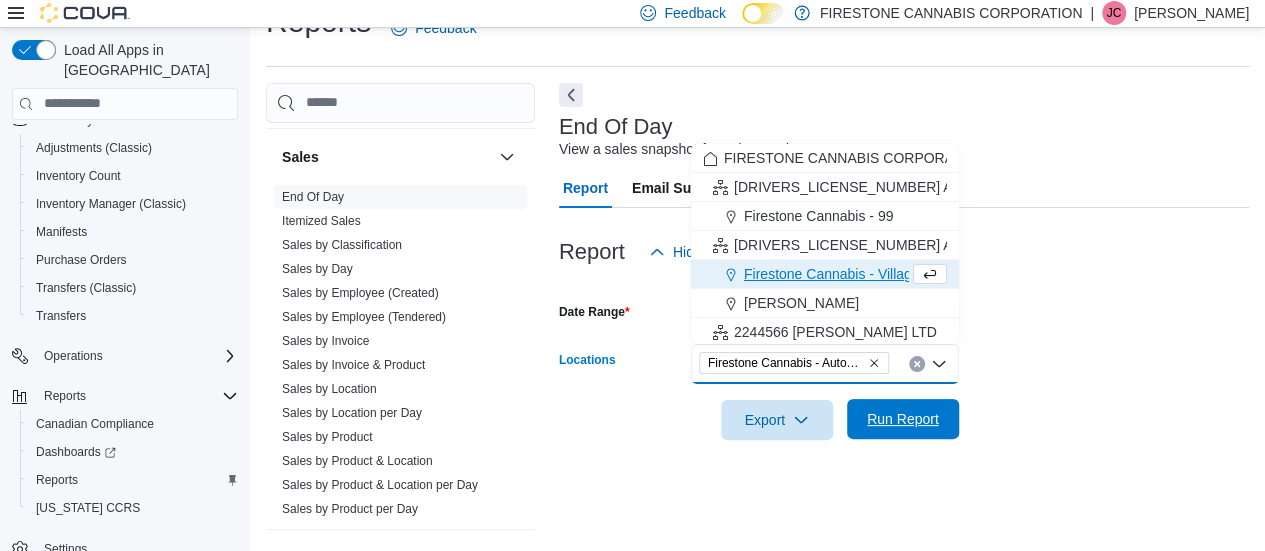 click on "Run Report" at bounding box center (903, 419) 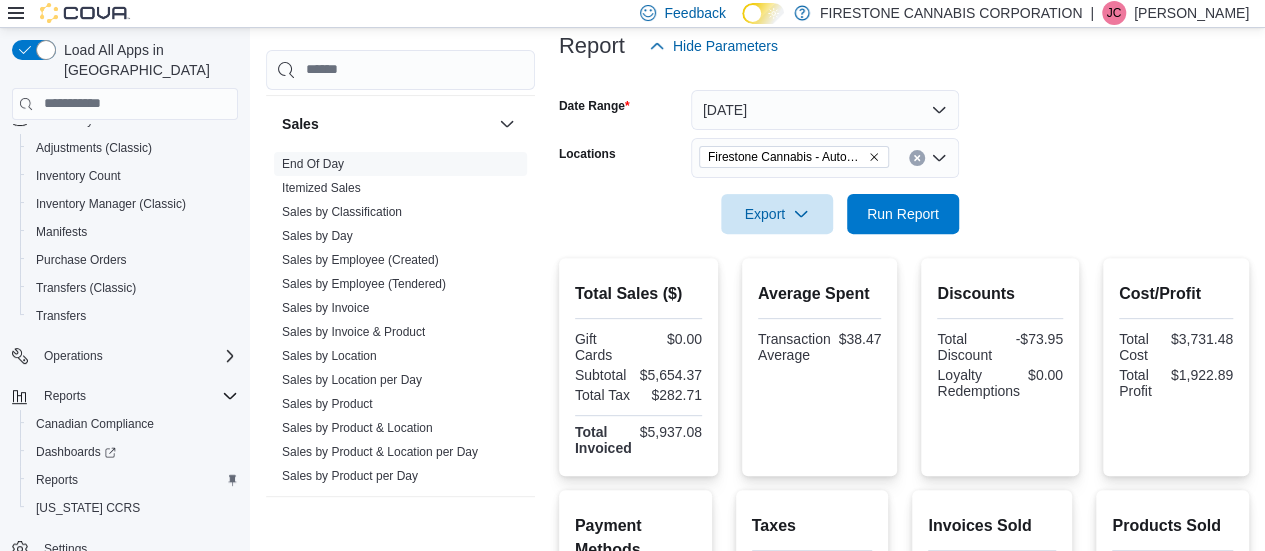 scroll, scrollTop: 204, scrollLeft: 0, axis: vertical 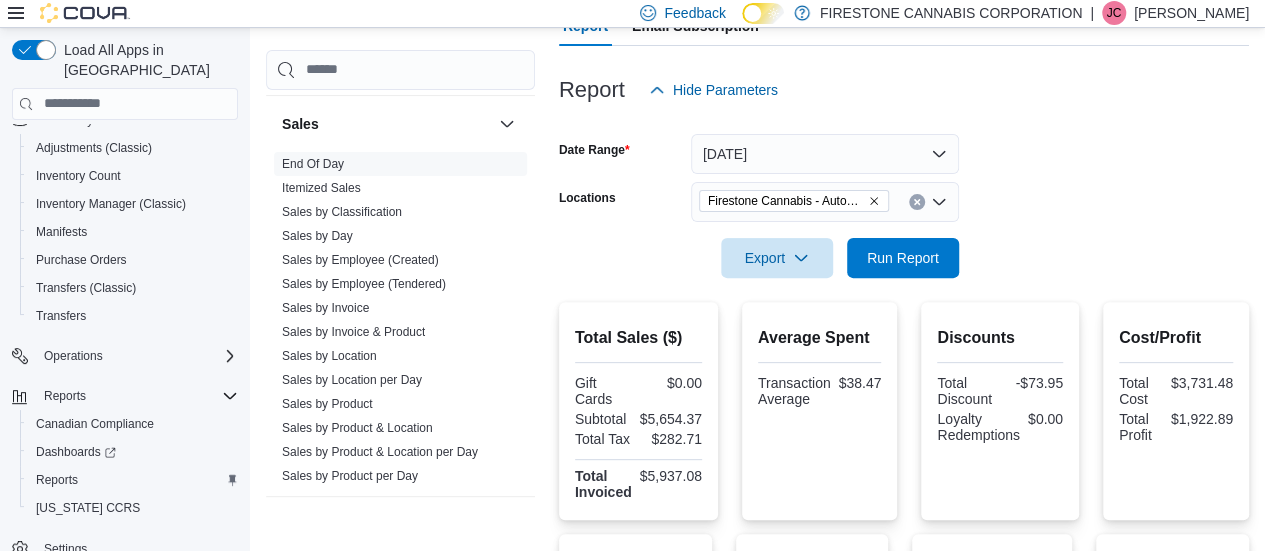 click 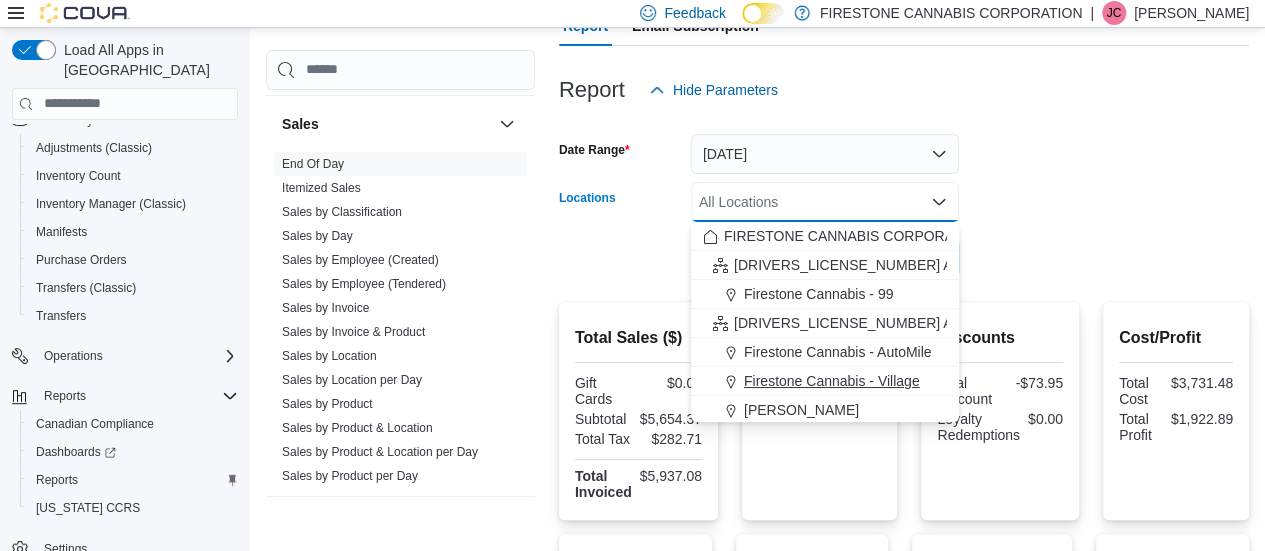 click on "Firestone Cannabis - Village" at bounding box center [832, 381] 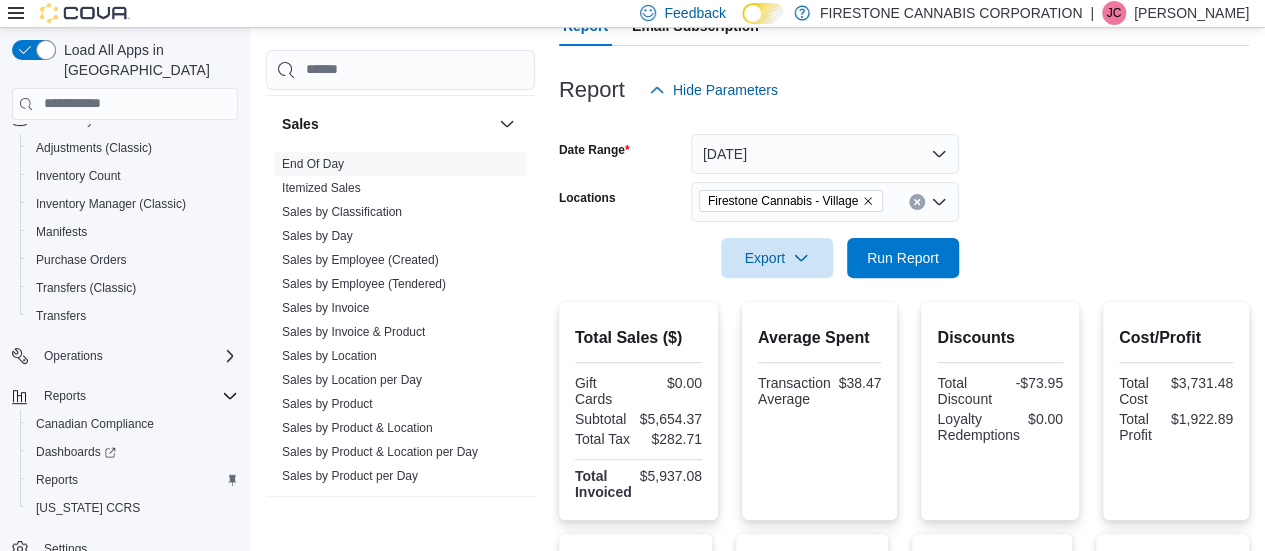 click on "Date Range [DATE] Locations [GEOGRAPHIC_DATA] [GEOGRAPHIC_DATA] - Village Export  Run Report" at bounding box center (904, 194) 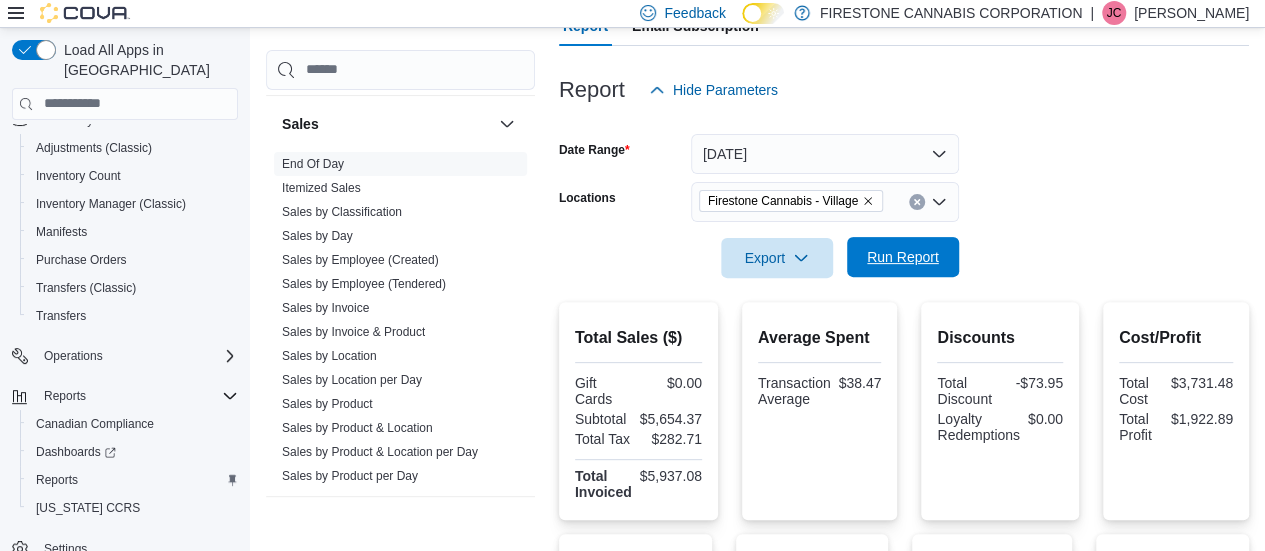 click on "Run Report" at bounding box center [903, 257] 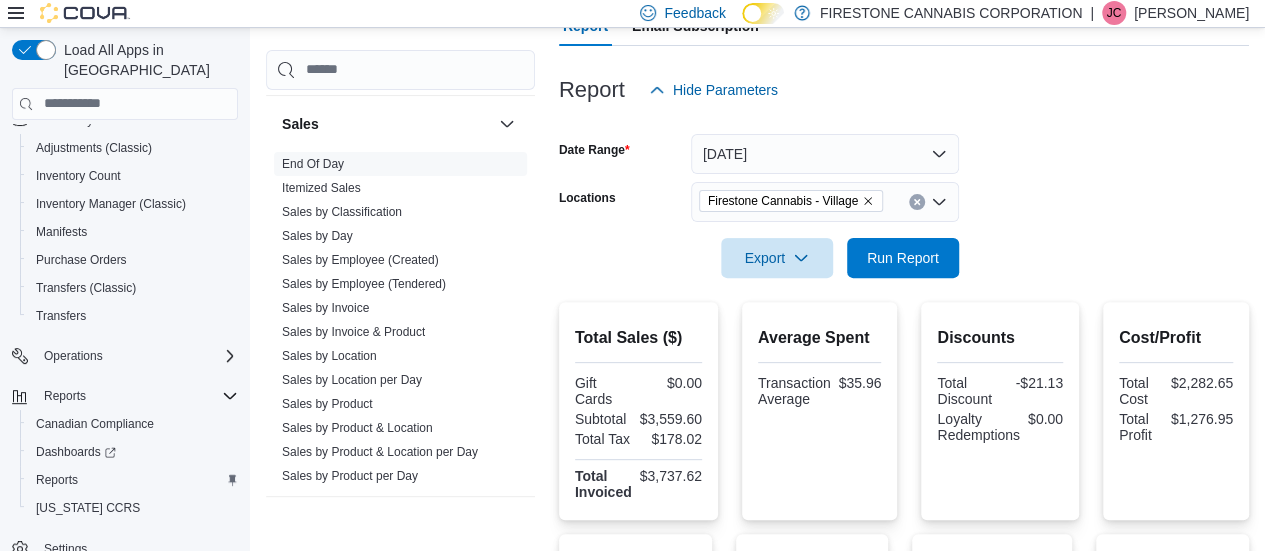 click 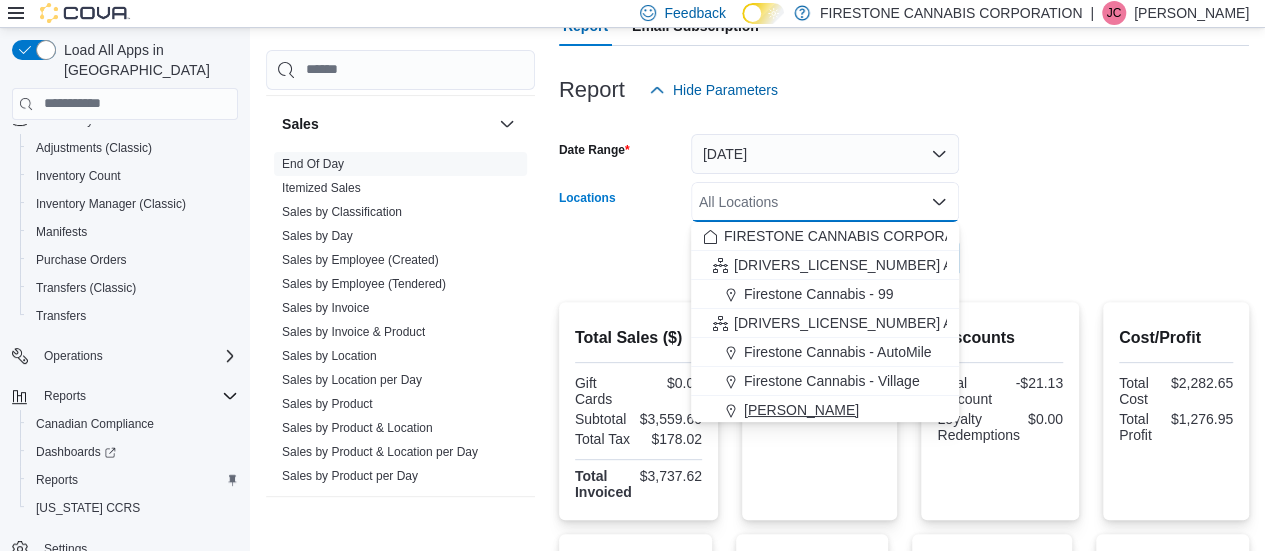 click on "[PERSON_NAME]" at bounding box center [801, 410] 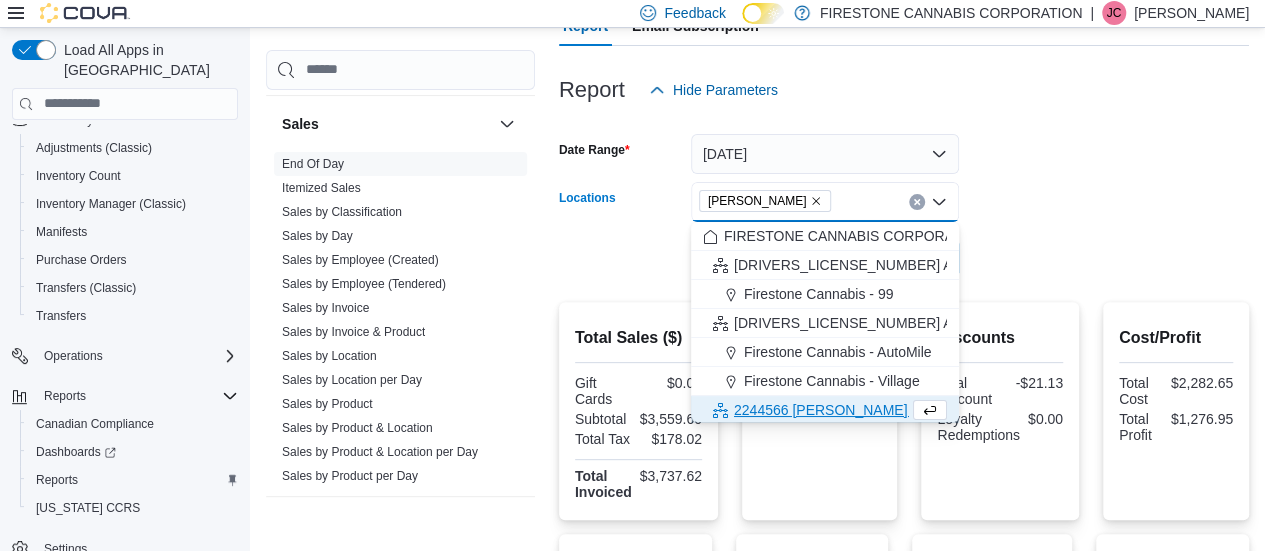 scroll, scrollTop: 3, scrollLeft: 0, axis: vertical 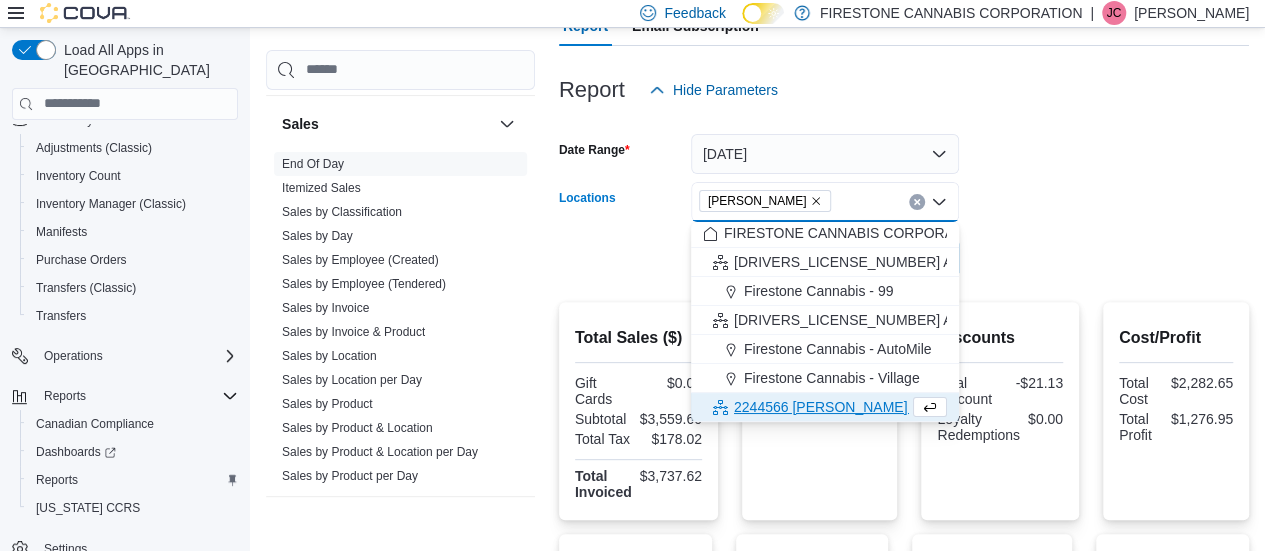 click at bounding box center [904, 230] 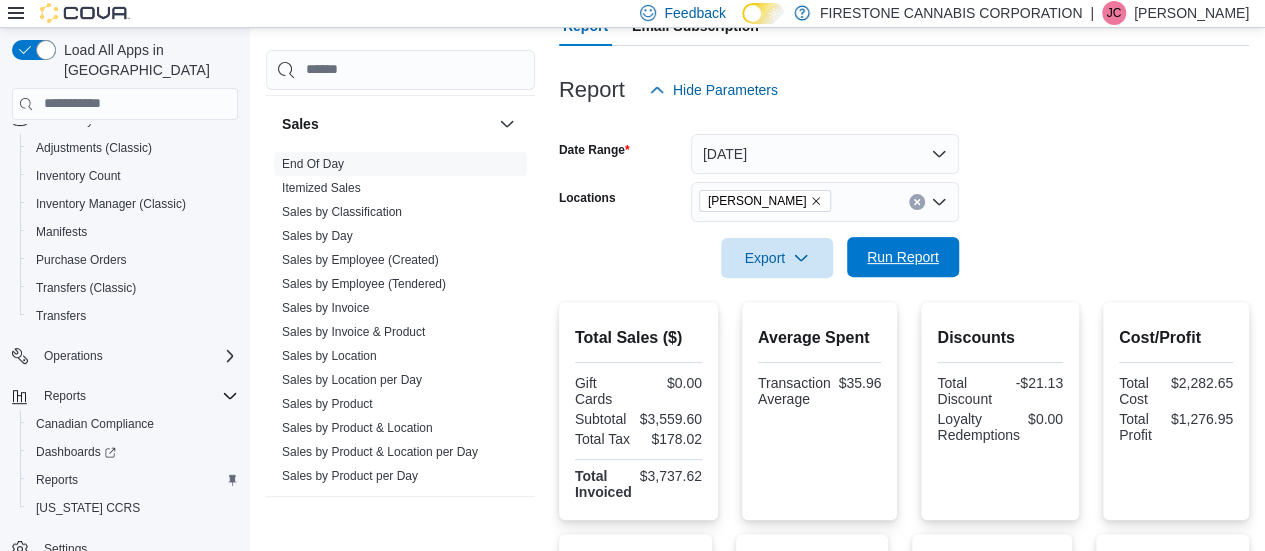 click on "Run Report" at bounding box center (903, 257) 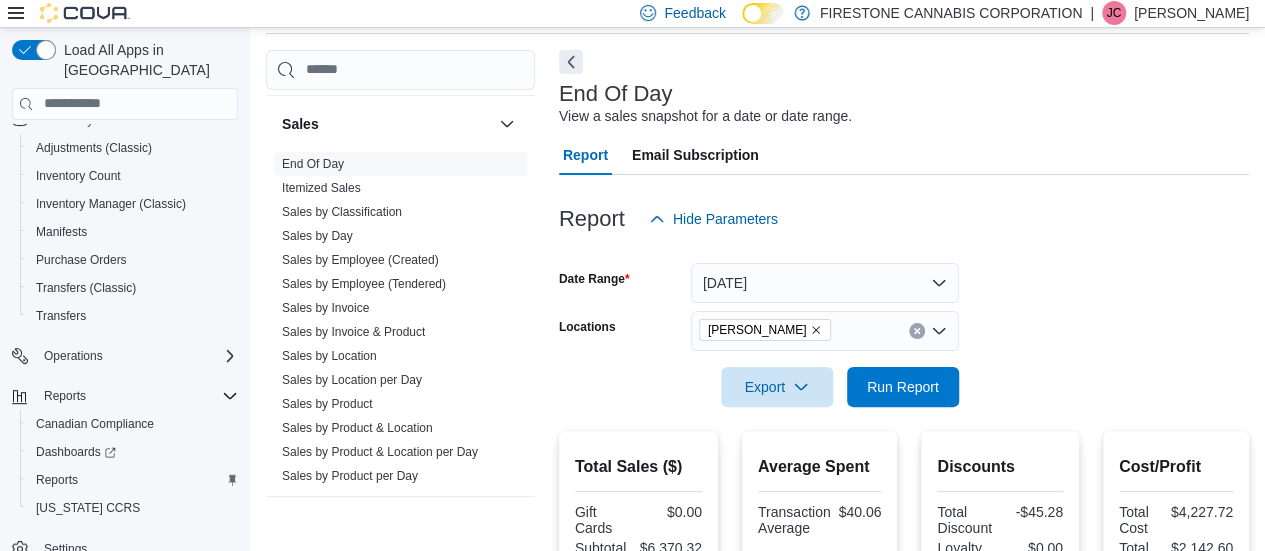 scroll, scrollTop: 40, scrollLeft: 0, axis: vertical 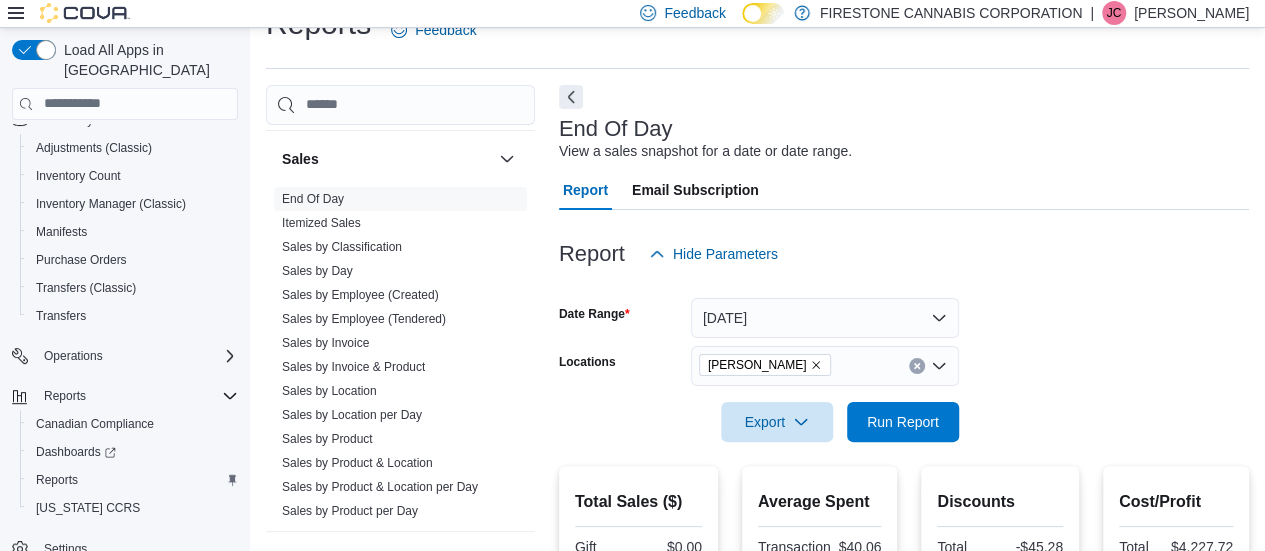click 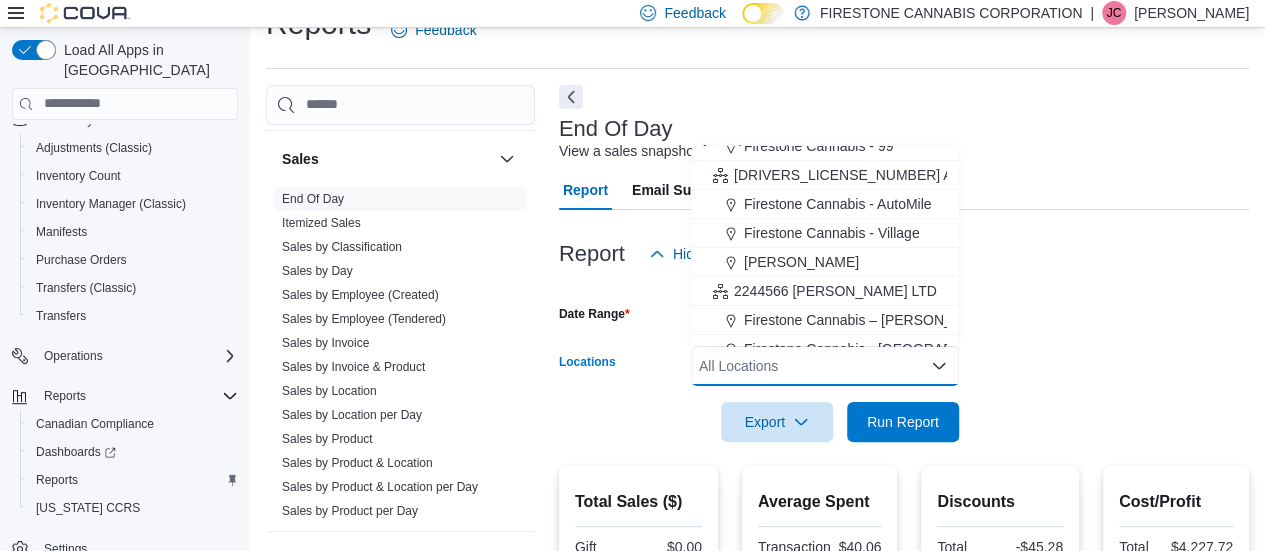 scroll, scrollTop: 100, scrollLeft: 0, axis: vertical 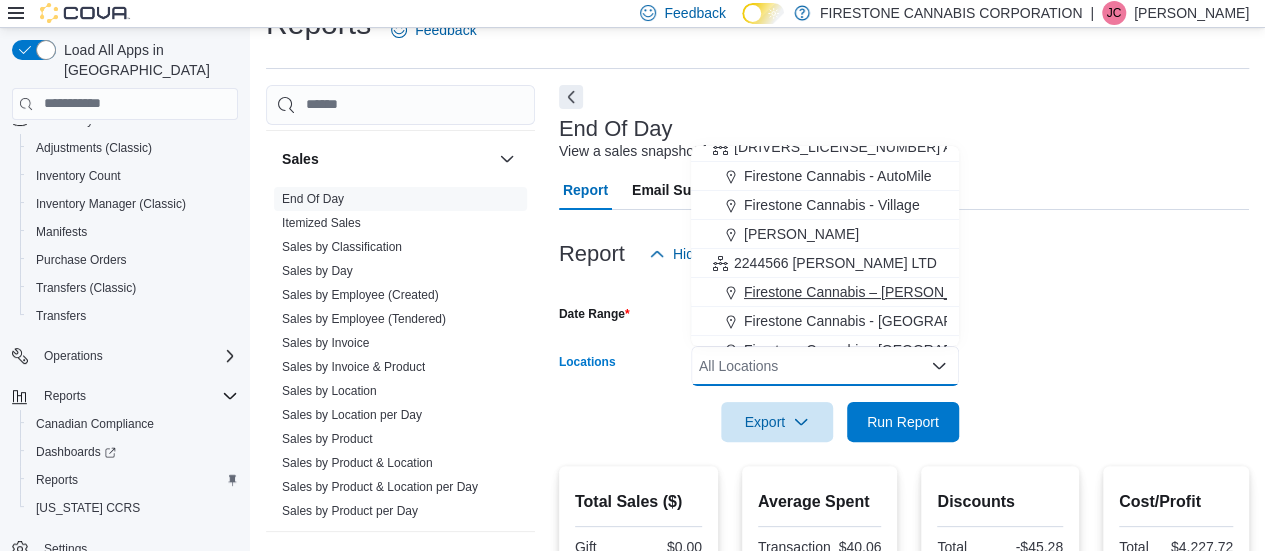 click on "Firestone Cannabis – [PERSON_NAME]" at bounding box center [870, 292] 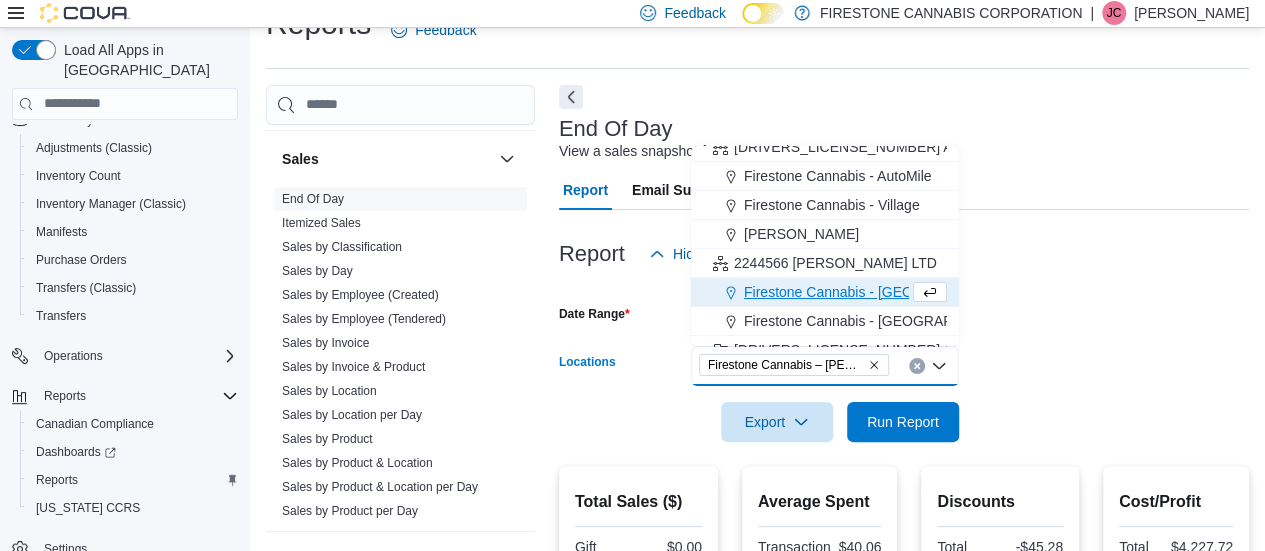 click on "Date Range [DATE] Locations [GEOGRAPHIC_DATA] Cannabis – [GEOGRAPHIC_DATA] Combo box. Selected. Firestone Cannabis – [GEOGRAPHIC_DATA]. Press Backspace to delete Firestone Cannabis – [GEOGRAPHIC_DATA]. Combo box input. All Locations. Type some text or, to display a list of choices, press Down Arrow. To exit the list of choices, press Escape. Export  Run Report" at bounding box center [904, 358] 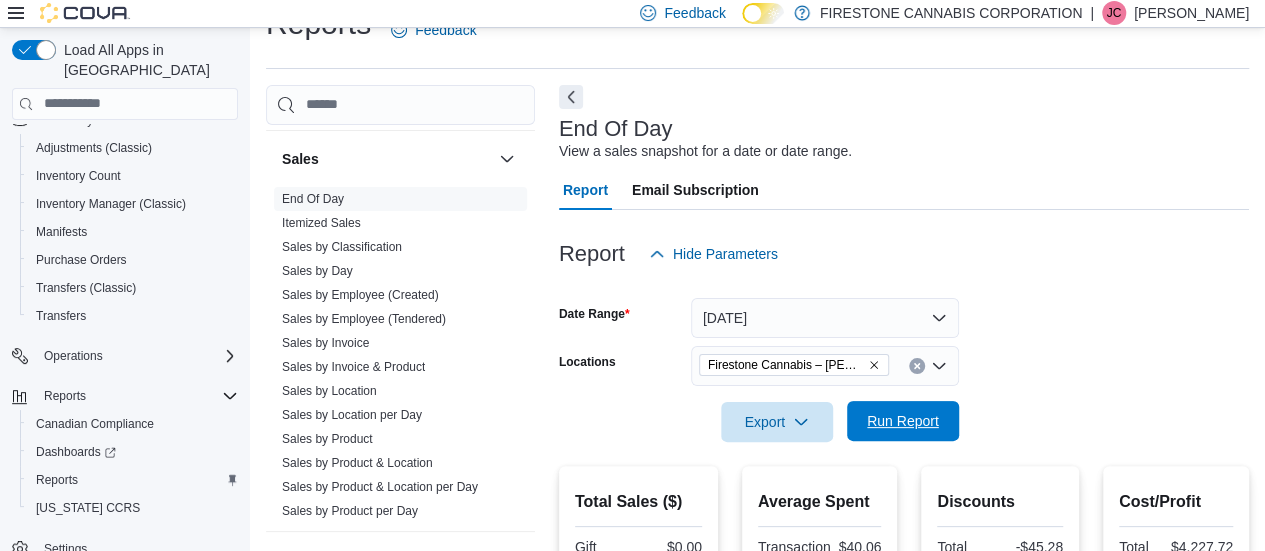 click on "Run Report" at bounding box center [903, 421] 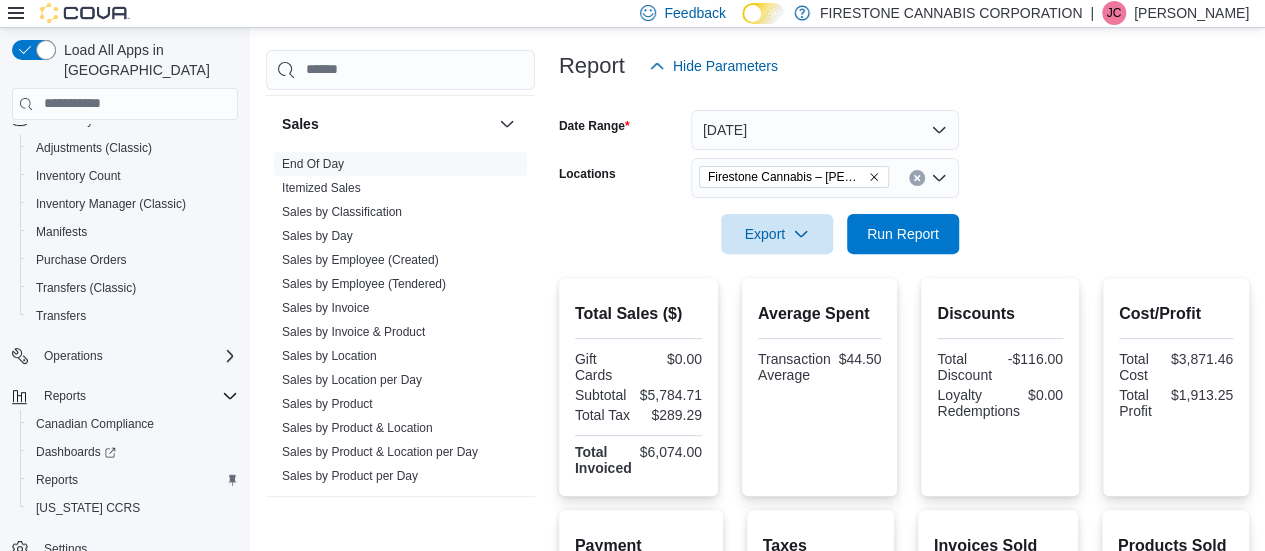 scroll, scrollTop: 240, scrollLeft: 0, axis: vertical 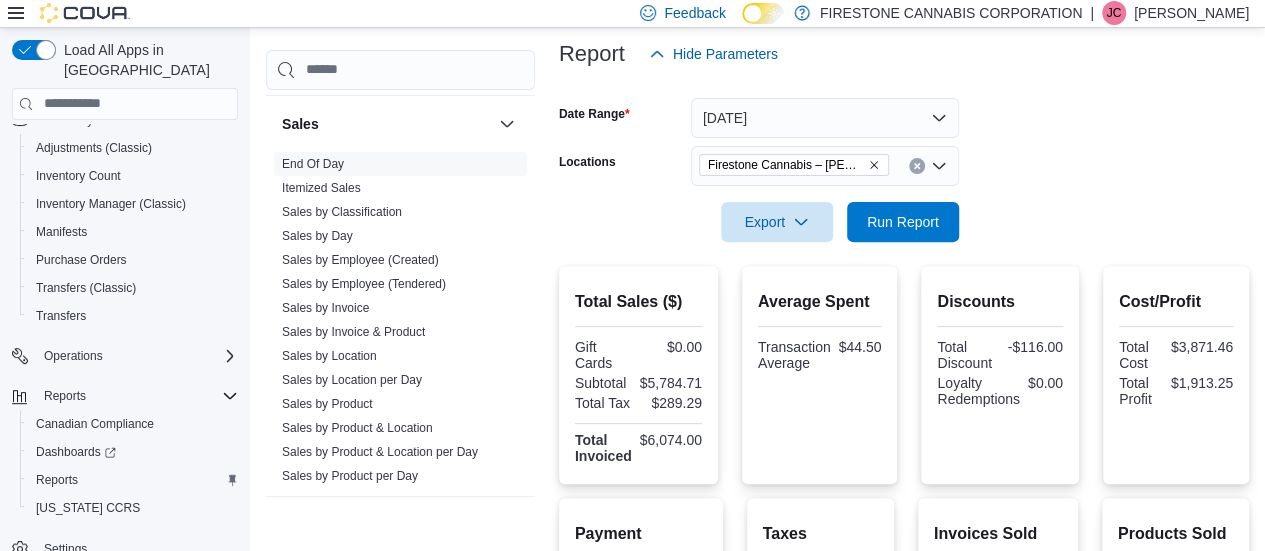 click 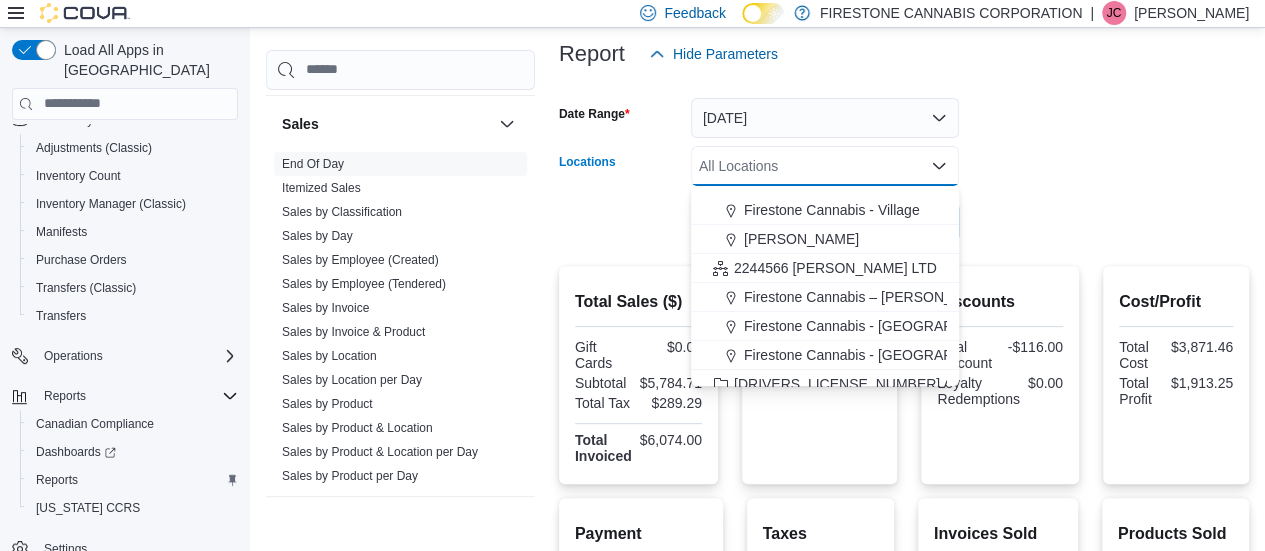 scroll, scrollTop: 177, scrollLeft: 0, axis: vertical 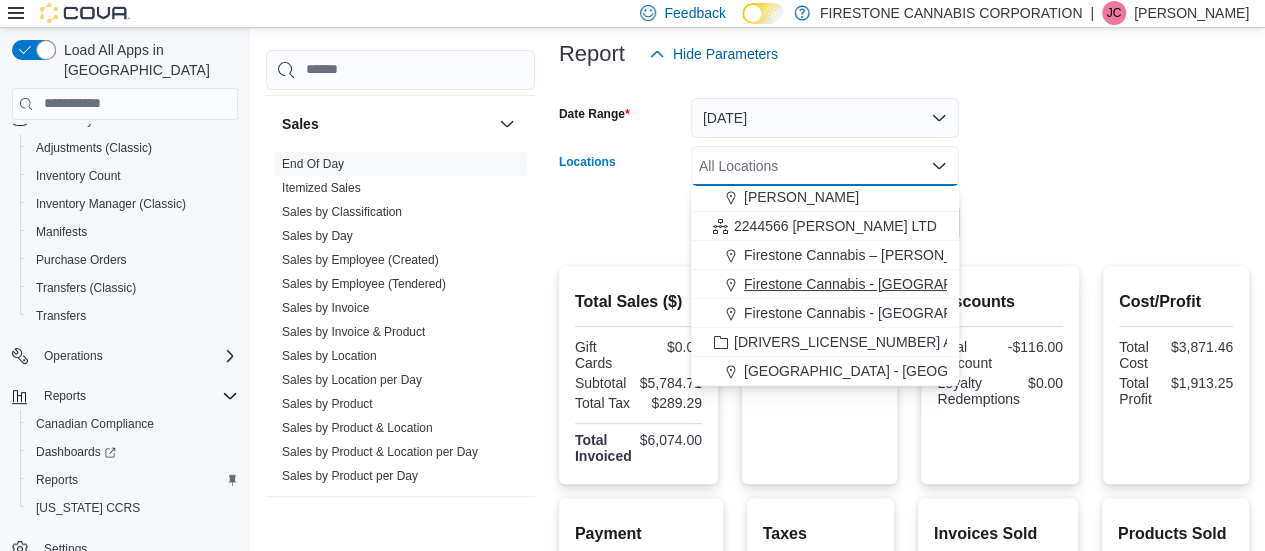 click on "Firestone Cannabis - [GEOGRAPHIC_DATA]" at bounding box center [884, 284] 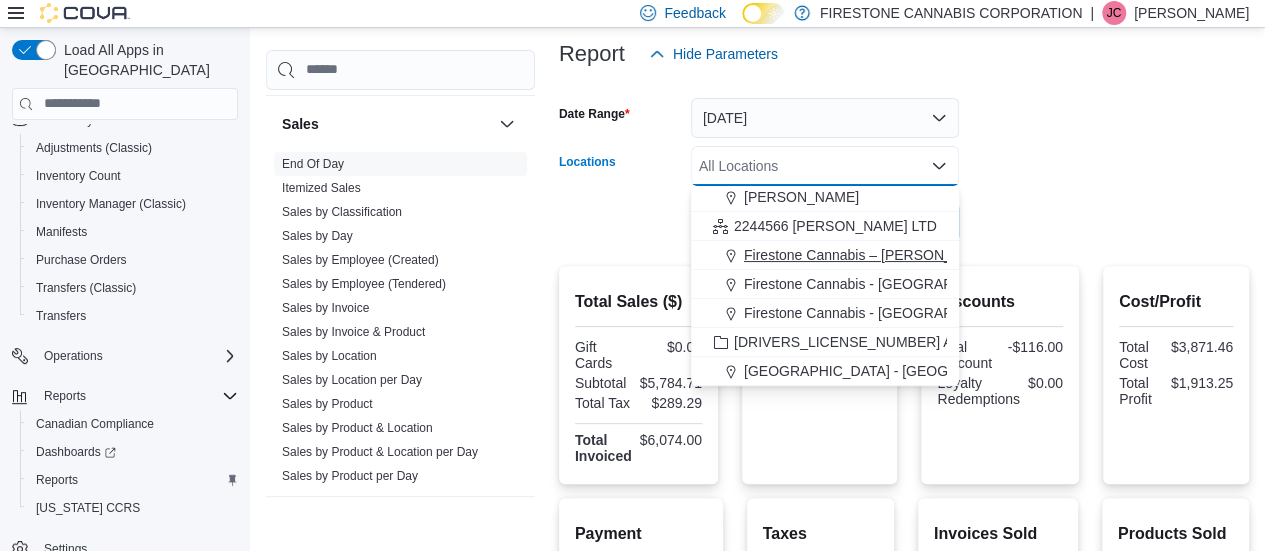 scroll, scrollTop: 148, scrollLeft: 0, axis: vertical 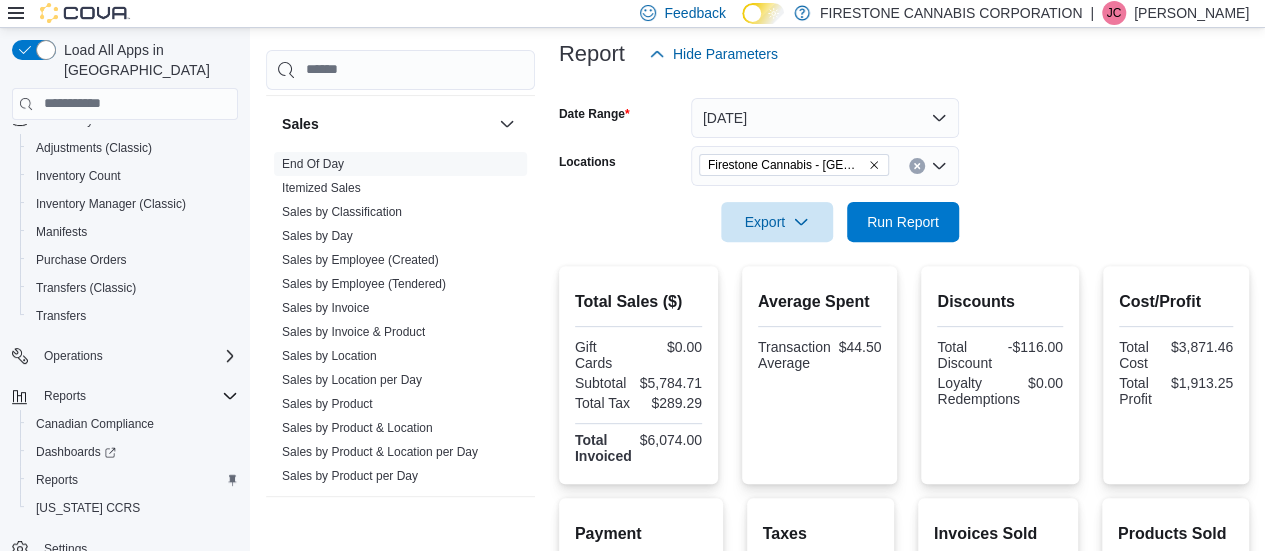 click at bounding box center (904, 194) 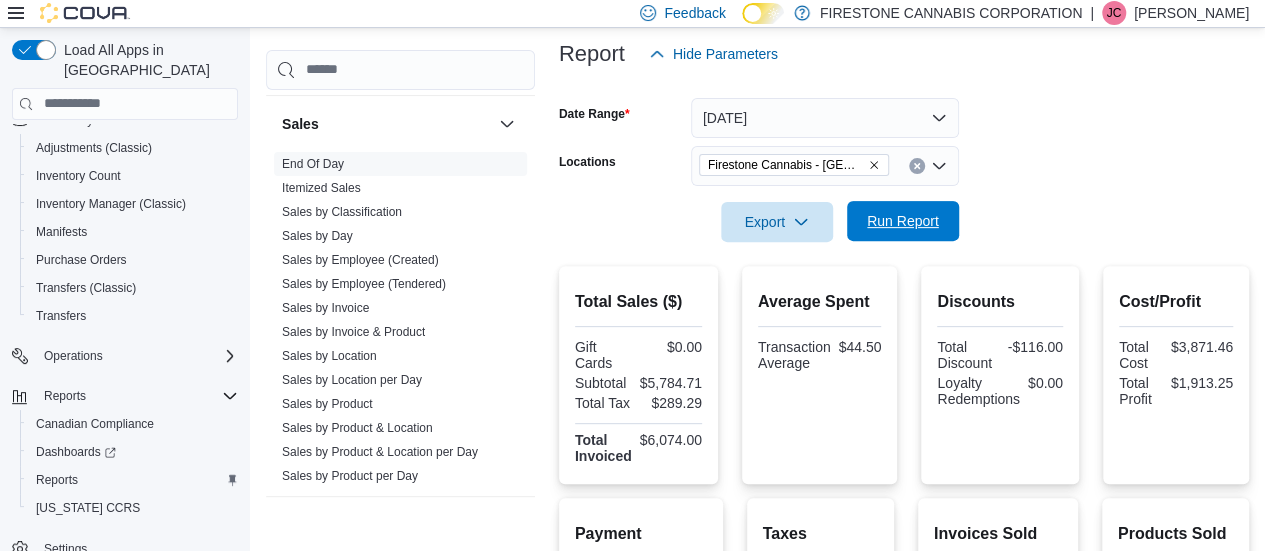 click on "Run Report" at bounding box center (903, 221) 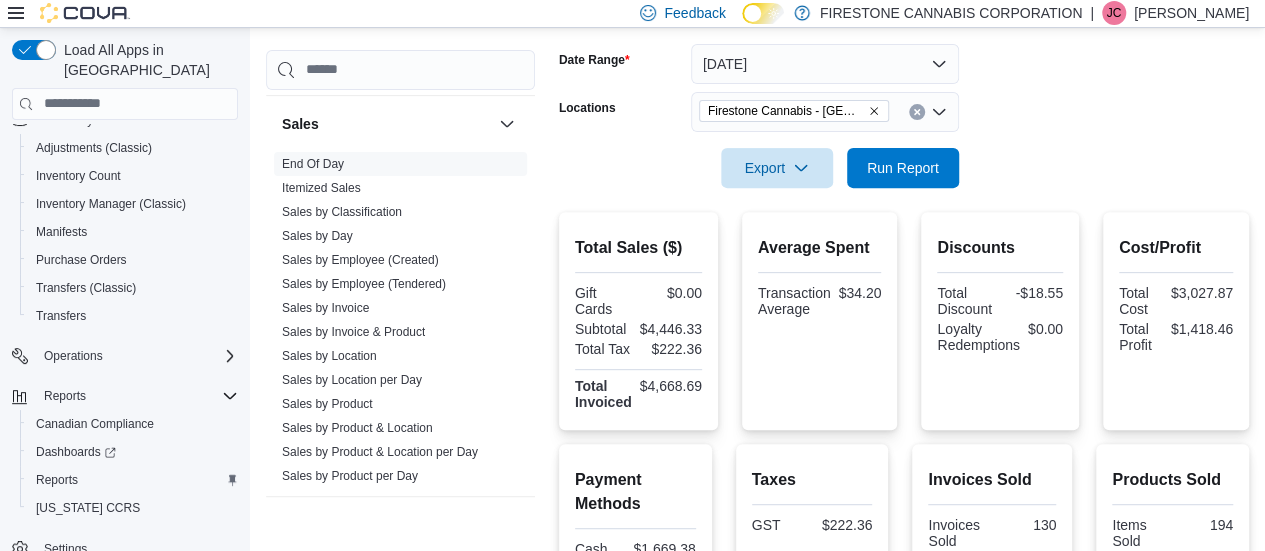 scroll, scrollTop: 263, scrollLeft: 0, axis: vertical 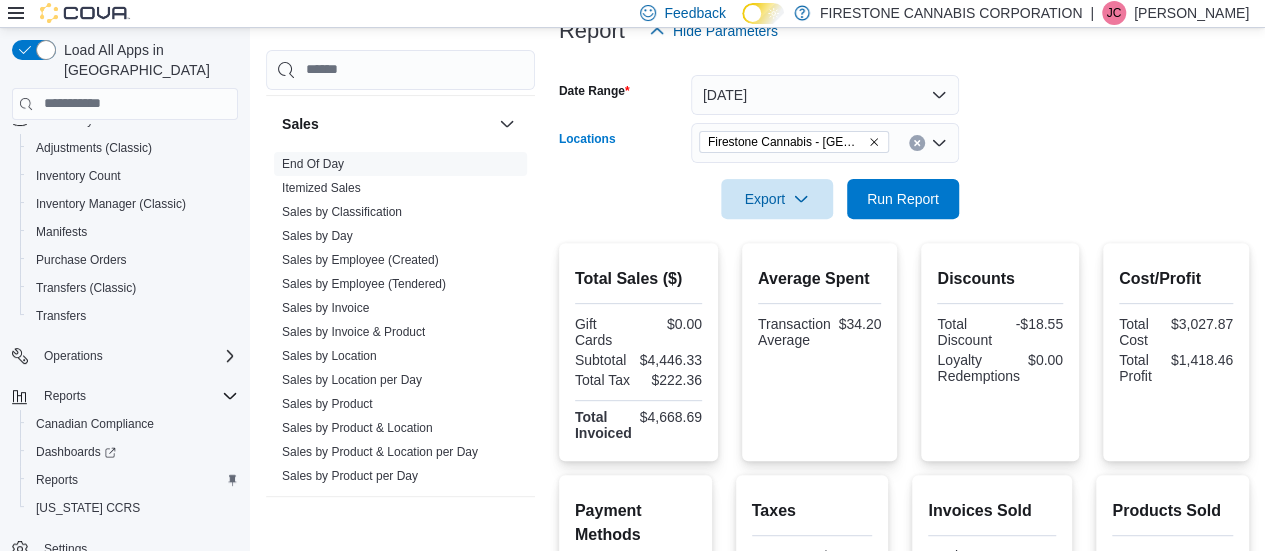 click 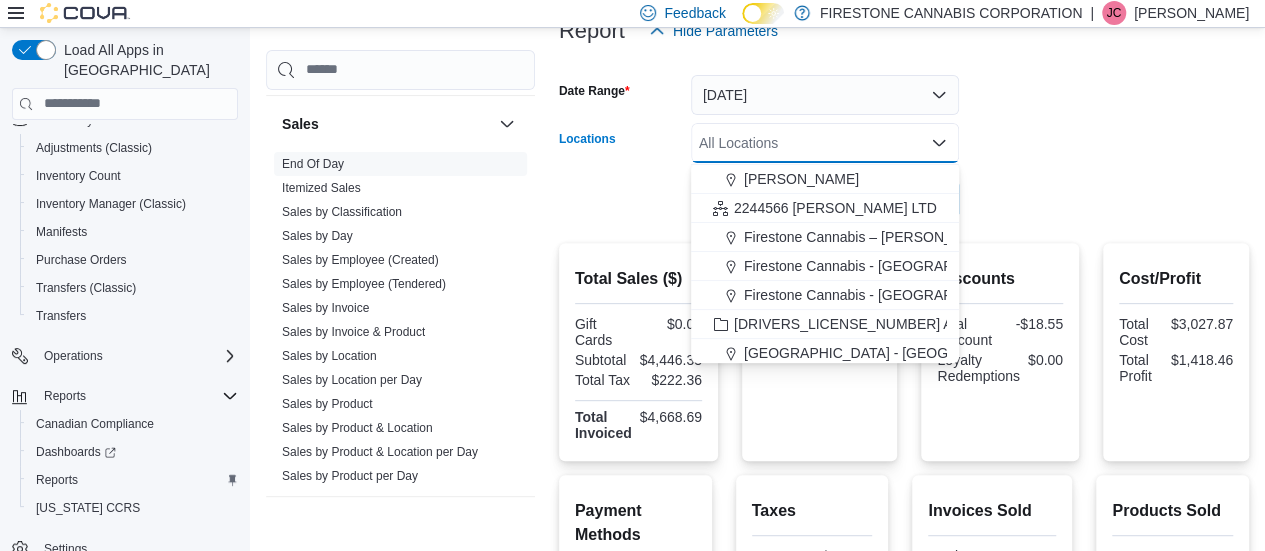 scroll, scrollTop: 177, scrollLeft: 0, axis: vertical 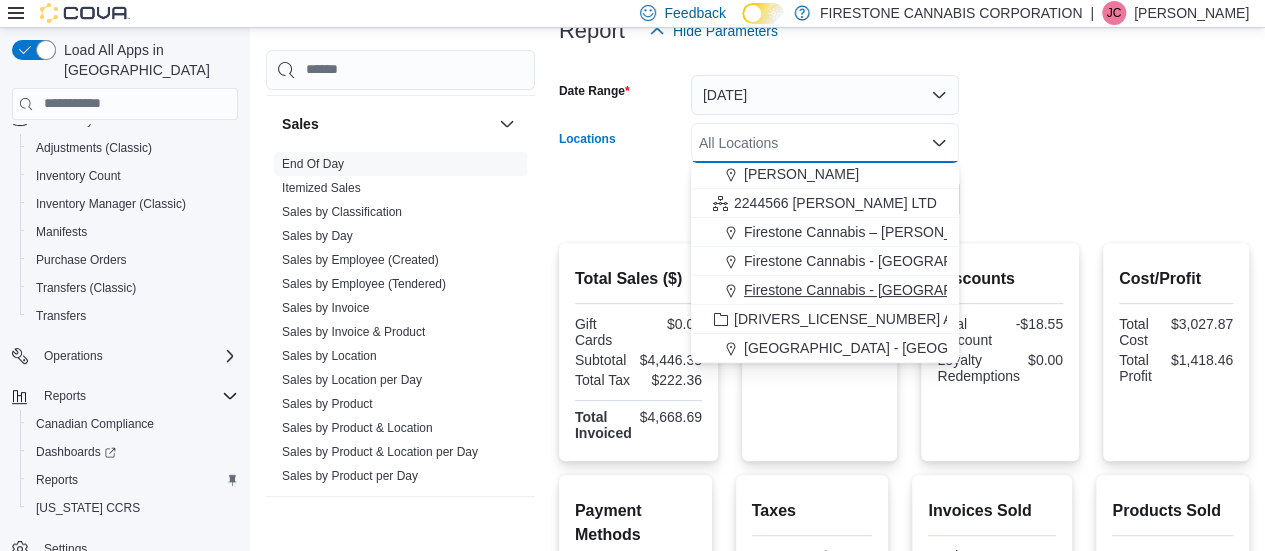 click on "Firestone Cannabis - [GEOGRAPHIC_DATA]" at bounding box center (884, 290) 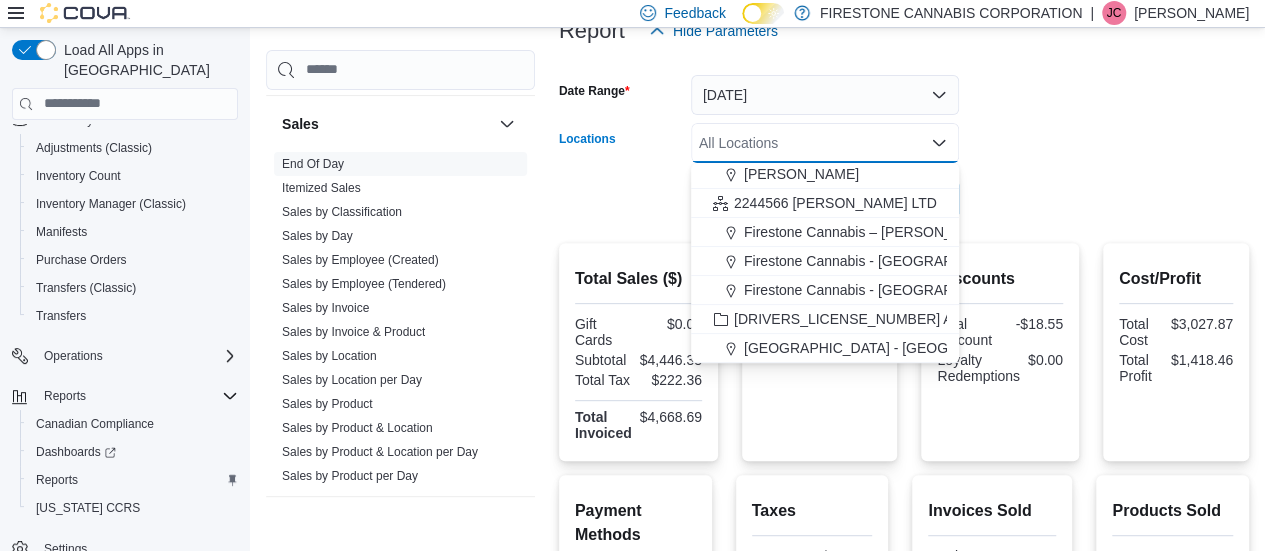 scroll, scrollTop: 148, scrollLeft: 0, axis: vertical 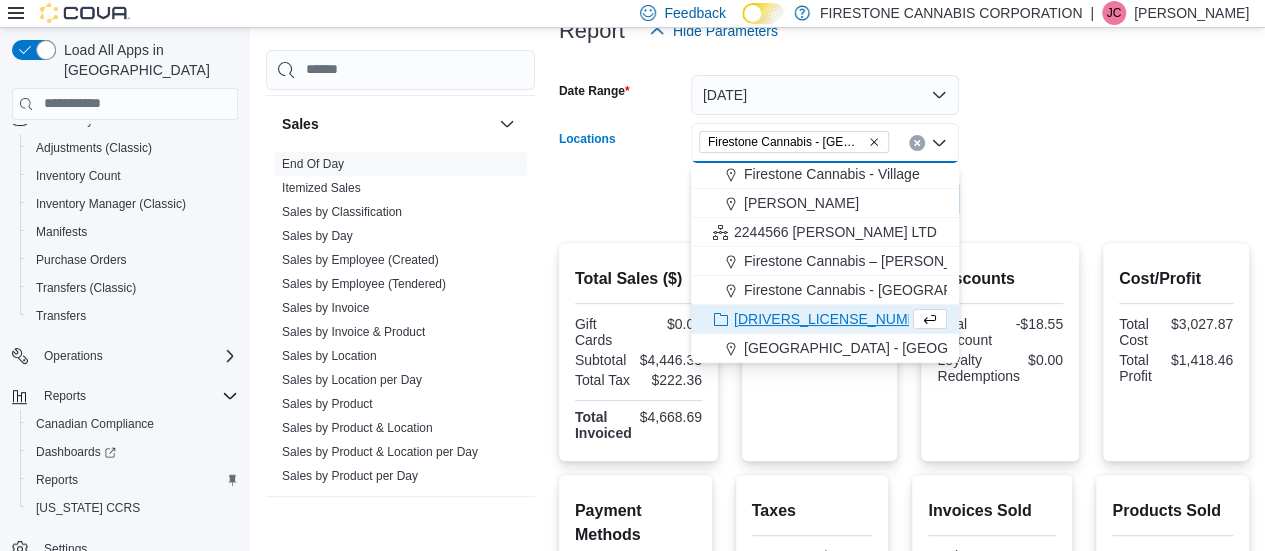 click on "Date Range [DATE] Locations [GEOGRAPHIC_DATA] [GEOGRAPHIC_DATA] - [GEOGRAPHIC_DATA] Combo box. Selected. Firestone Cannabis - [GEOGRAPHIC_DATA]. Press Backspace to delete Firestone Cannabis - [GEOGRAPHIC_DATA]. Combo box input. All Locations. Type some text or, to display a list of choices, press Down Arrow. To exit the list of choices, press Escape. Export  Run Report" at bounding box center (904, 135) 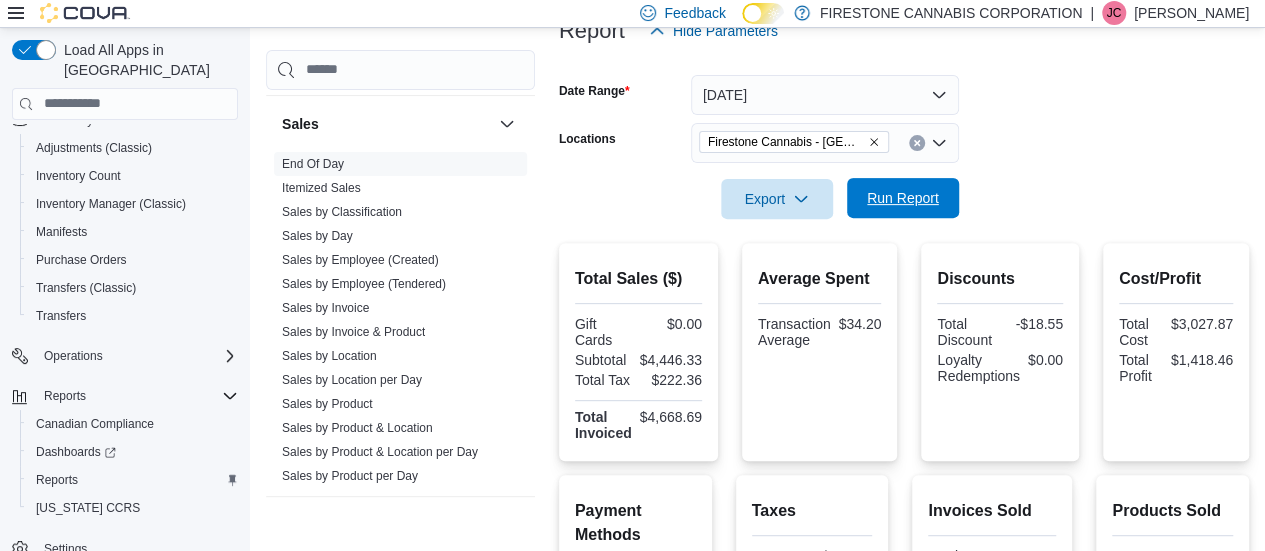 click on "Run Report" at bounding box center [903, 198] 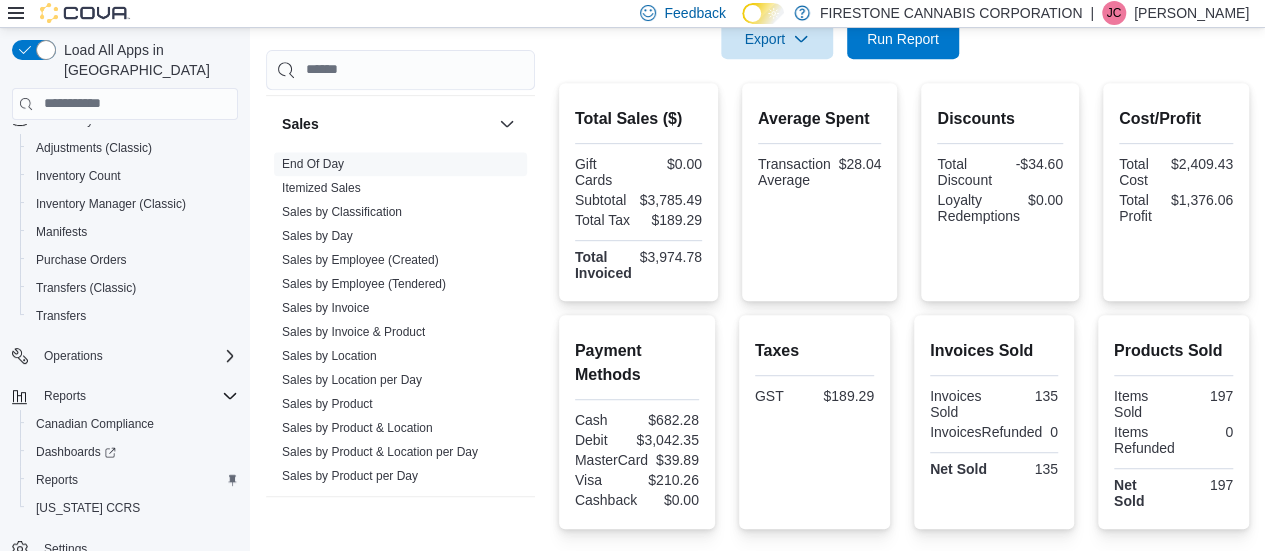 scroll, scrollTop: 207, scrollLeft: 0, axis: vertical 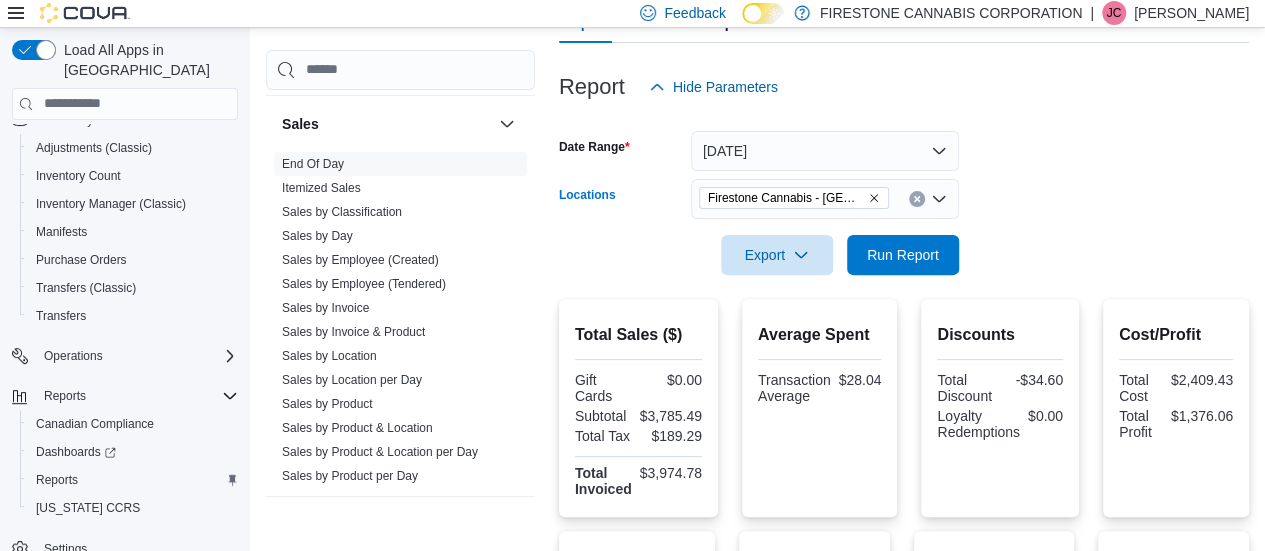 click 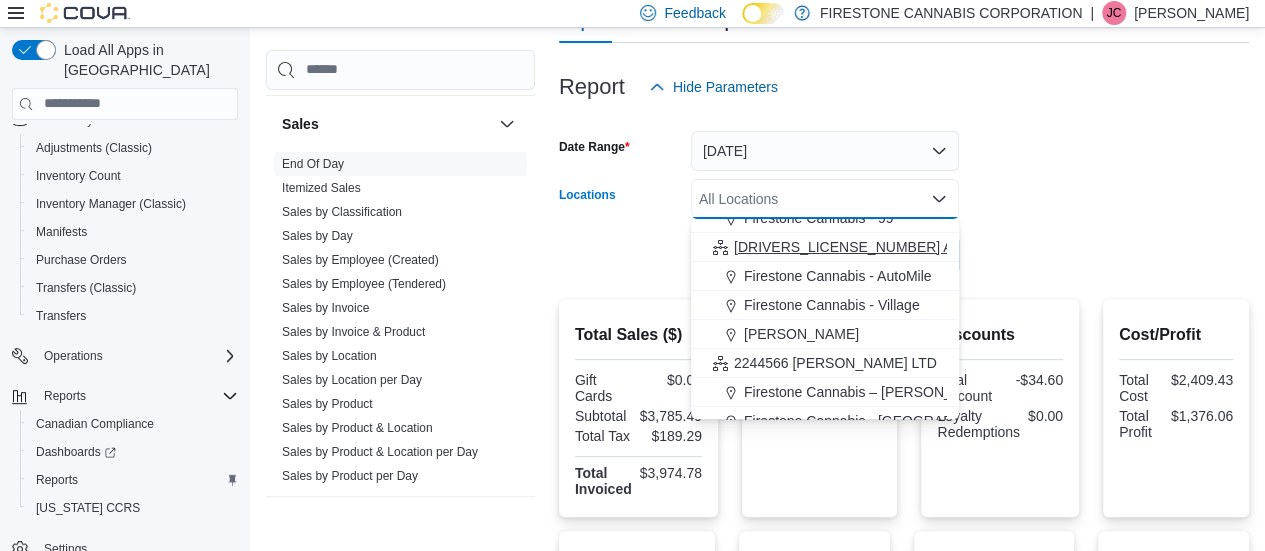 scroll, scrollTop: 177, scrollLeft: 0, axis: vertical 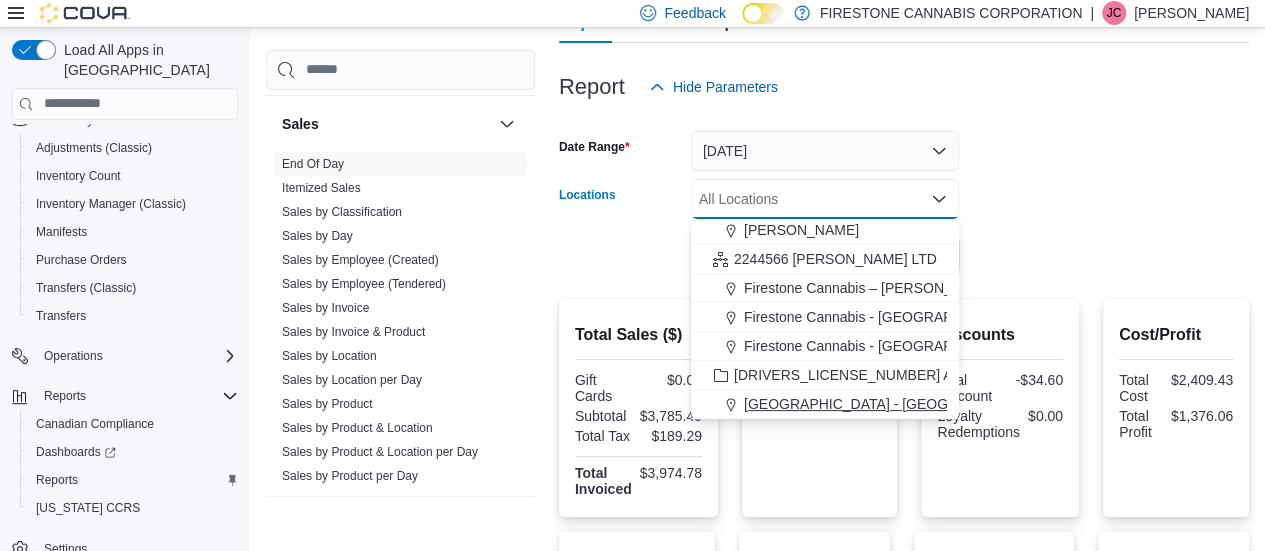 click on "[GEOGRAPHIC_DATA] - [GEOGRAPHIC_DATA]" at bounding box center (896, 404) 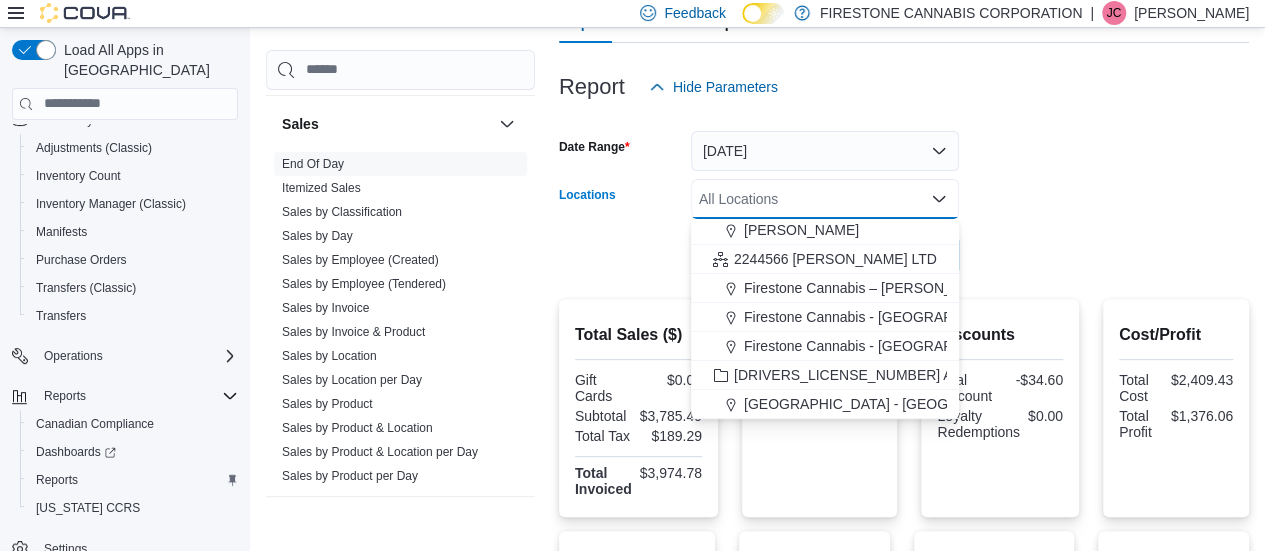 scroll, scrollTop: 148, scrollLeft: 0, axis: vertical 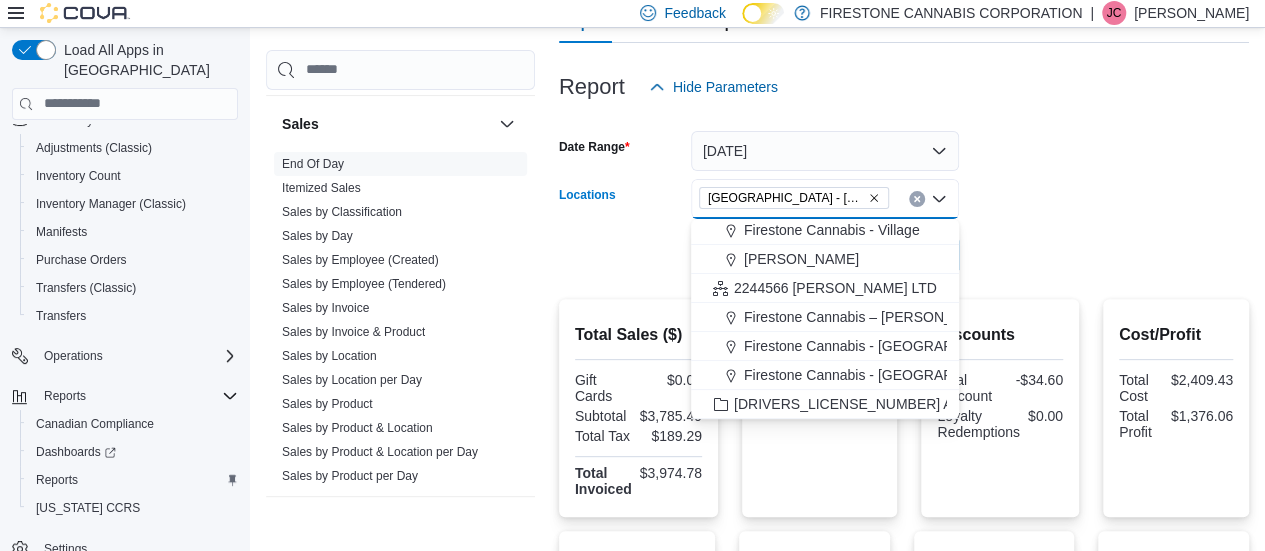 click on "Date Range [DATE] Locations [GEOGRAPHIC_DATA] - [GEOGRAPHIC_DATA] Combo box. Selected. [GEOGRAPHIC_DATA] - [GEOGRAPHIC_DATA]. Press Backspace to delete [GEOGRAPHIC_DATA] - [GEOGRAPHIC_DATA]. Combo box input. All Locations. Type some text or, to display a list of choices, press Down Arrow. To exit the list of choices, press Escape. Export  Run Report" at bounding box center [904, 191] 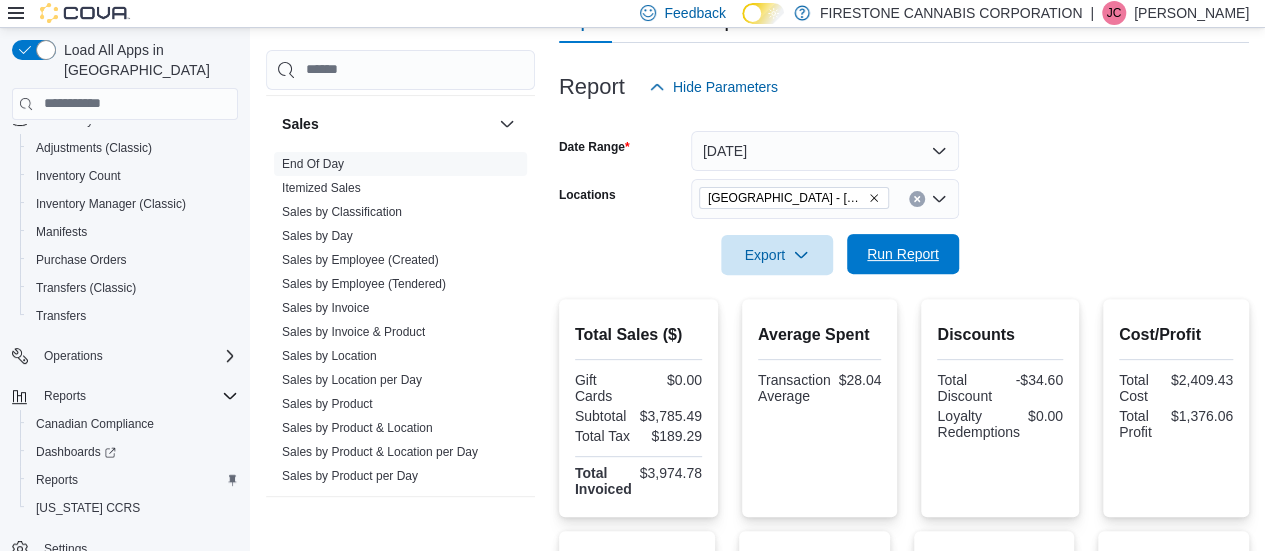 click on "Run Report" at bounding box center (903, 254) 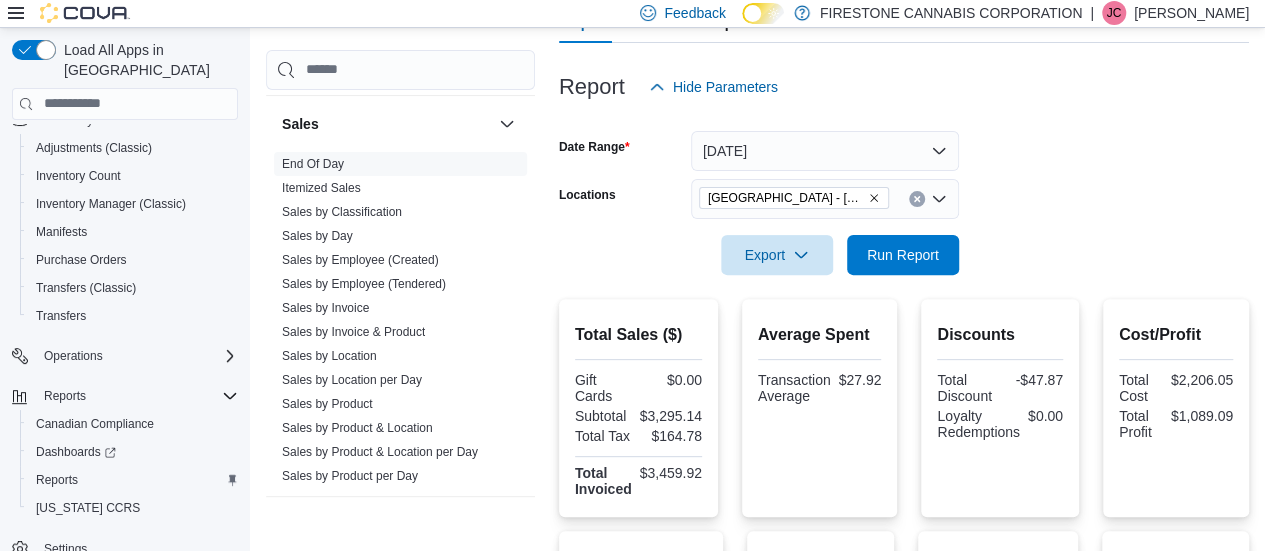 click 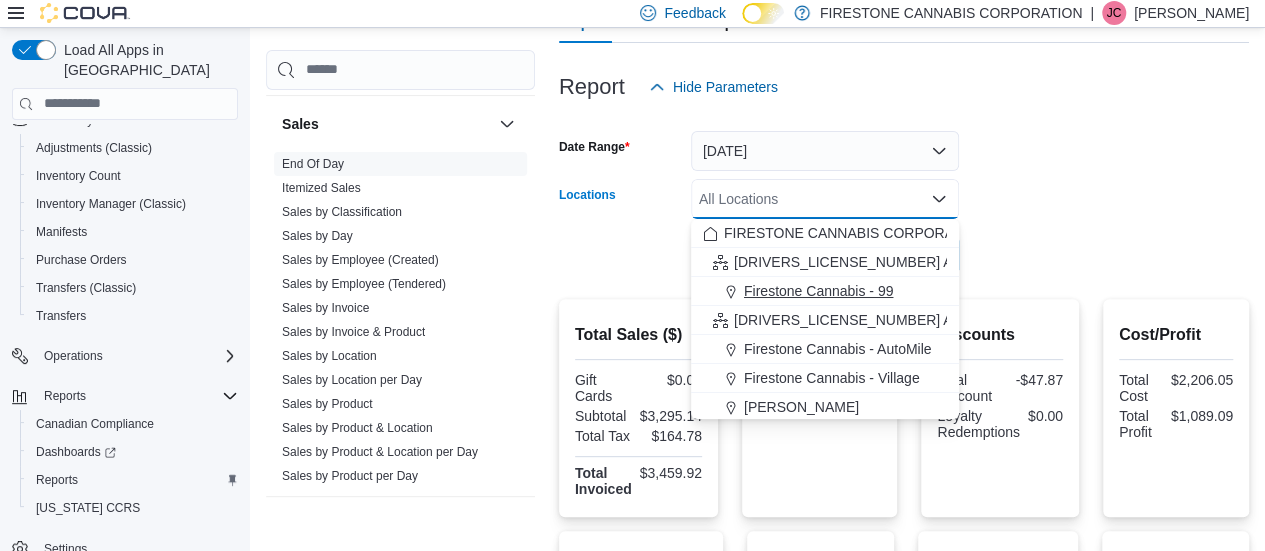 click on "Firestone Cannabis - 99" at bounding box center (818, 291) 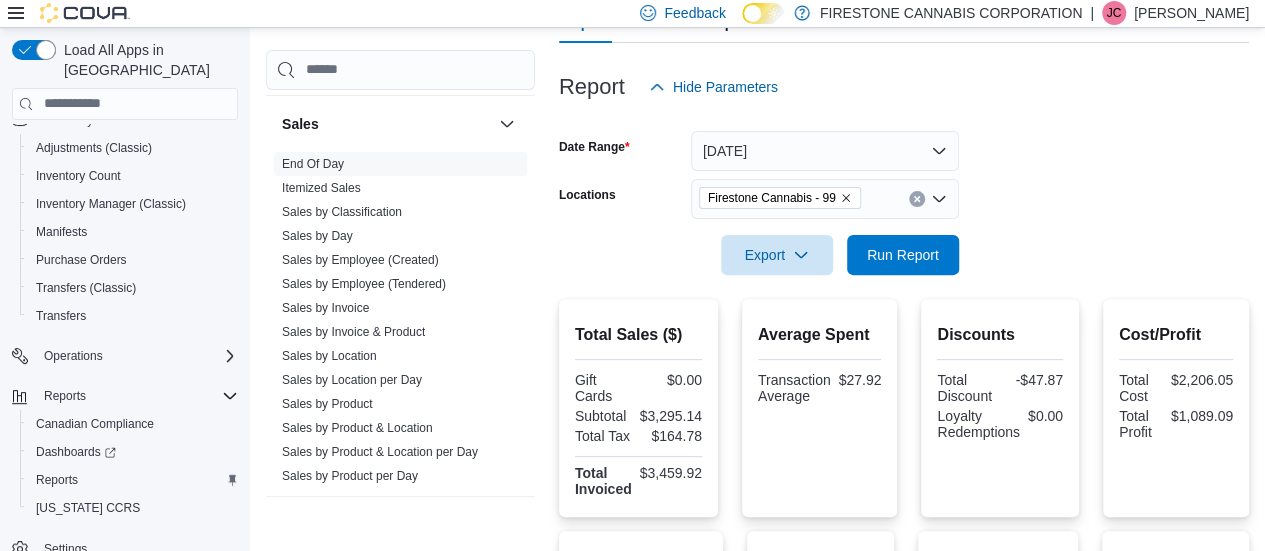 click at bounding box center (904, 227) 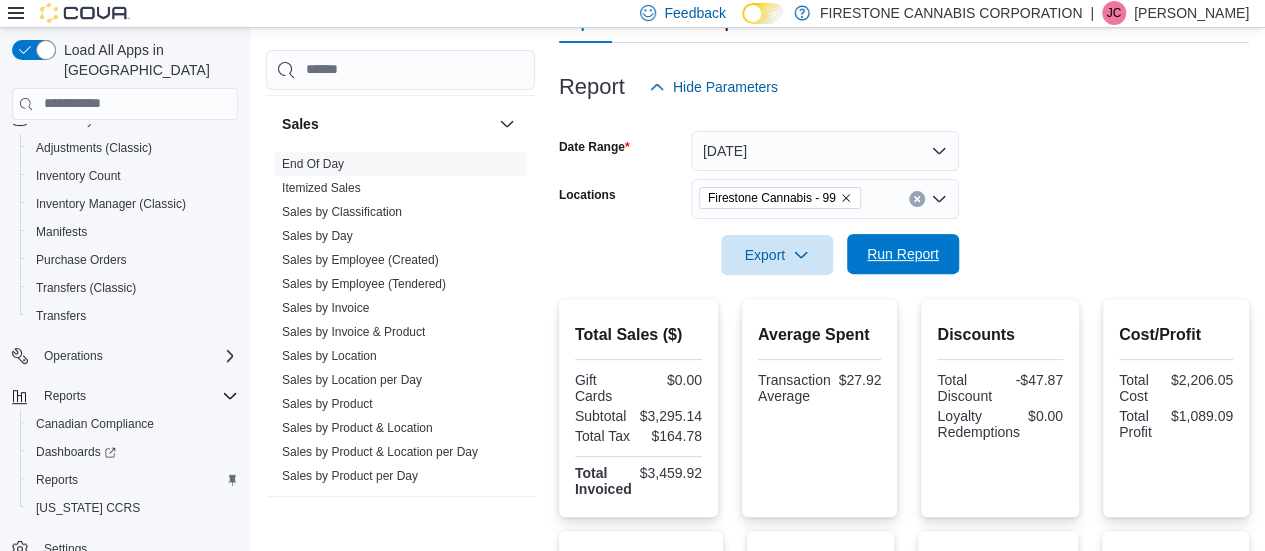 click on "Run Report" at bounding box center (903, 254) 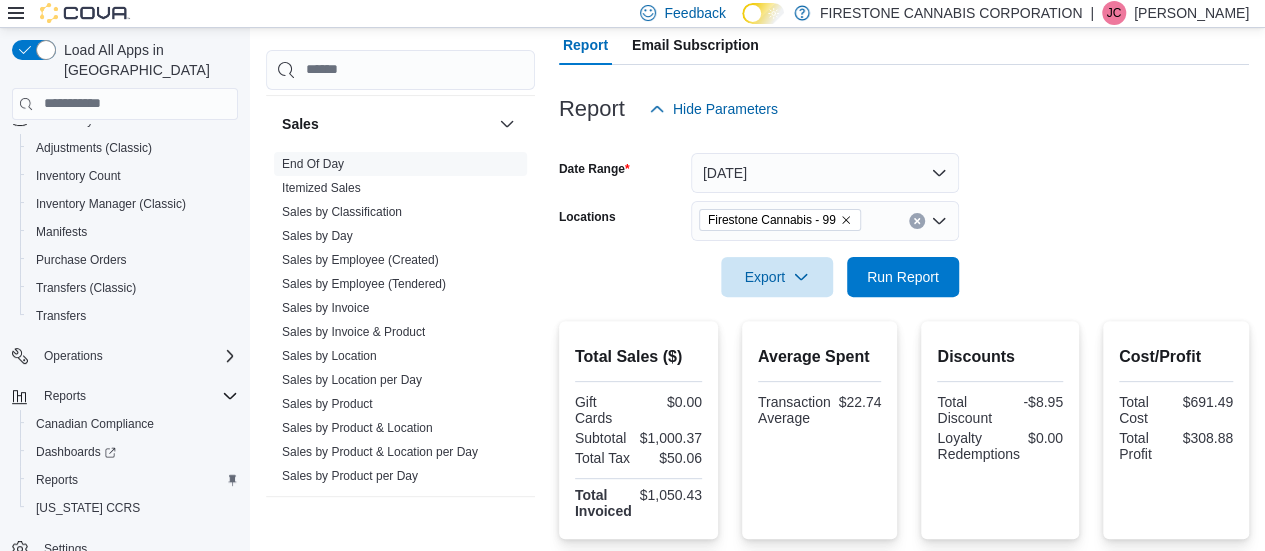 scroll, scrollTop: 0, scrollLeft: 0, axis: both 